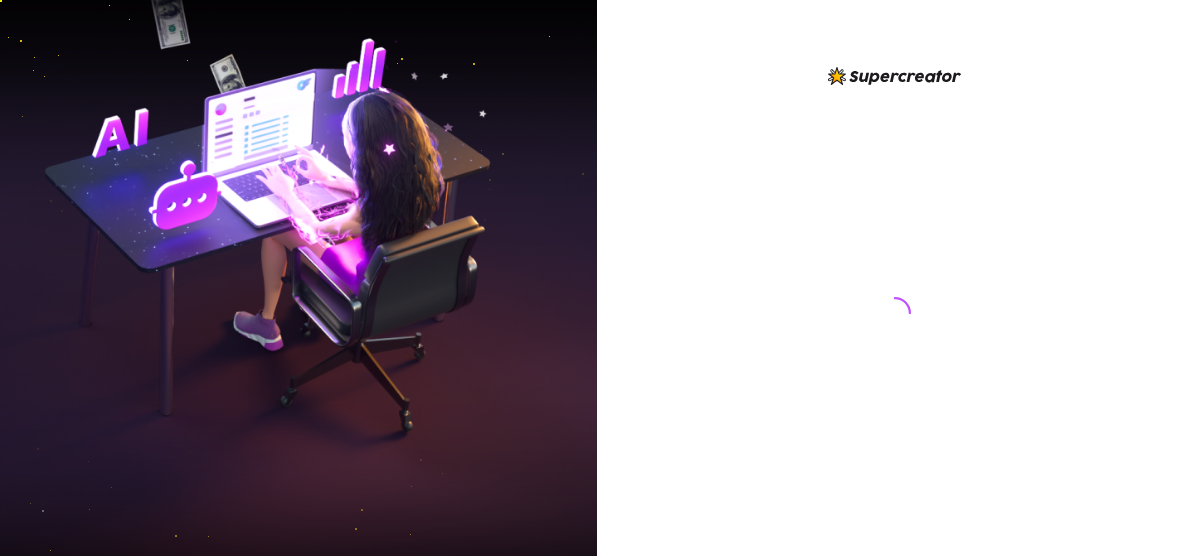 scroll, scrollTop: 0, scrollLeft: 0, axis: both 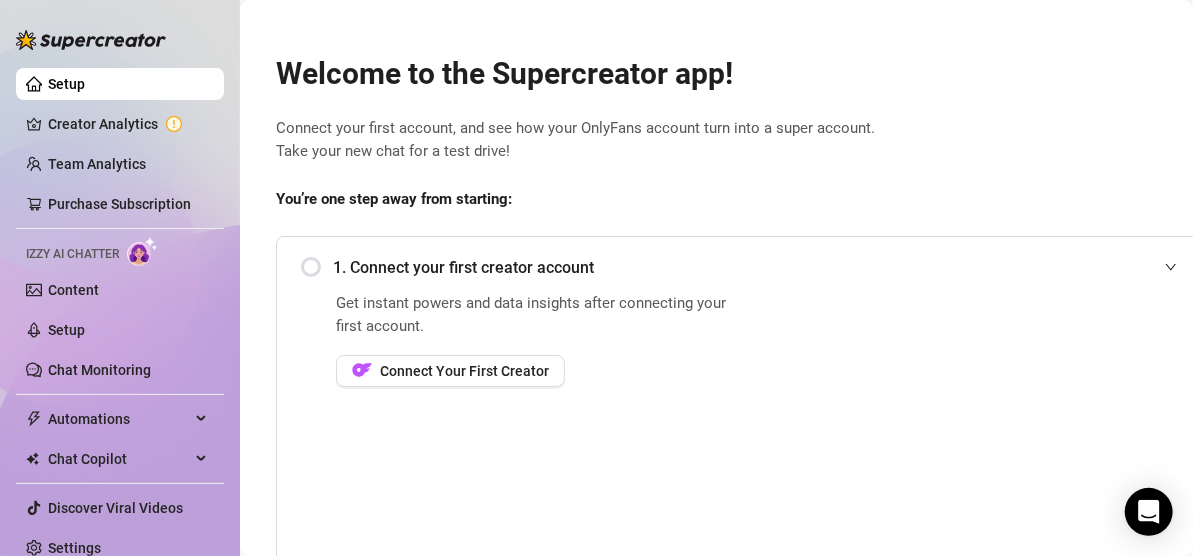 click on "Welcome to the Supercreator app! Connect your first account, and see how your OnlyFans account turn into a super account. Take your new chat for a test drive! You’re one step away from starting: 1. Connect your first creator account Get instant powers and data insights after connecting your first account. Connect Your First Creator 2. Add your first team member Explore More Book a free consulting call Discover Supercreator and its benefits for OnlyFans agencies Watch Demo Discover Supercreator and its benefits for OnlyFans agencies. How to set up your agency Watch how to onboard your creators and team members in a few easy steps." at bounding box center (745, 473) 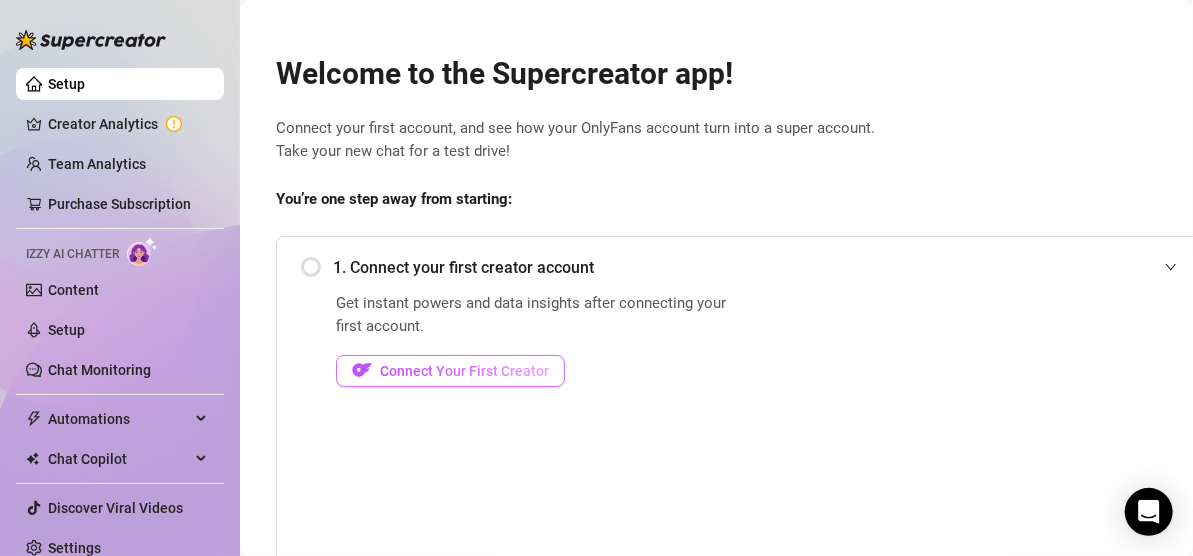 click on "Connect Your First Creator" at bounding box center (450, 371) 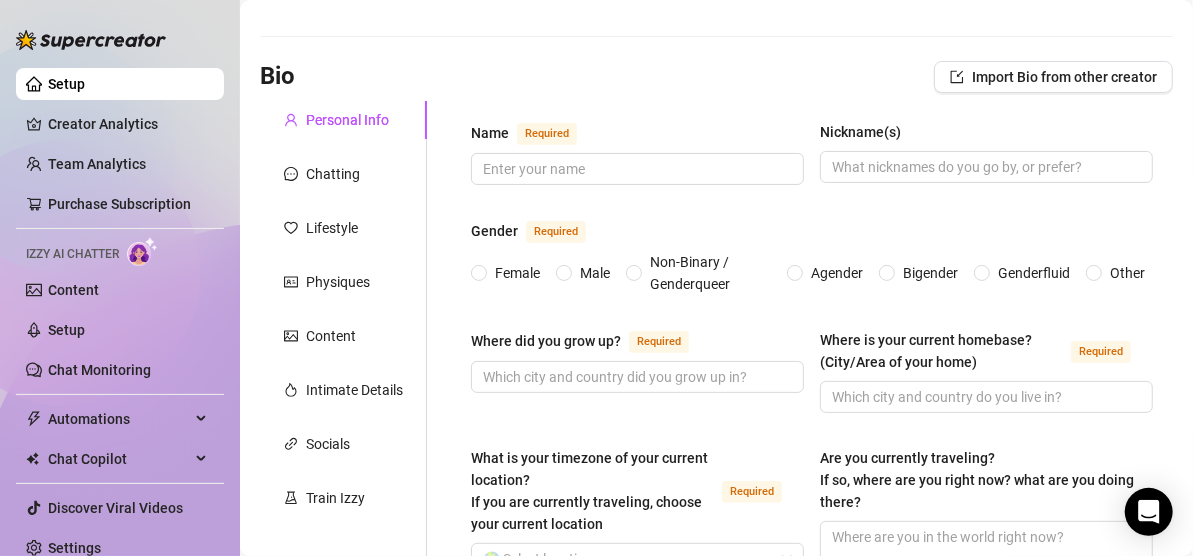 scroll, scrollTop: 0, scrollLeft: 0, axis: both 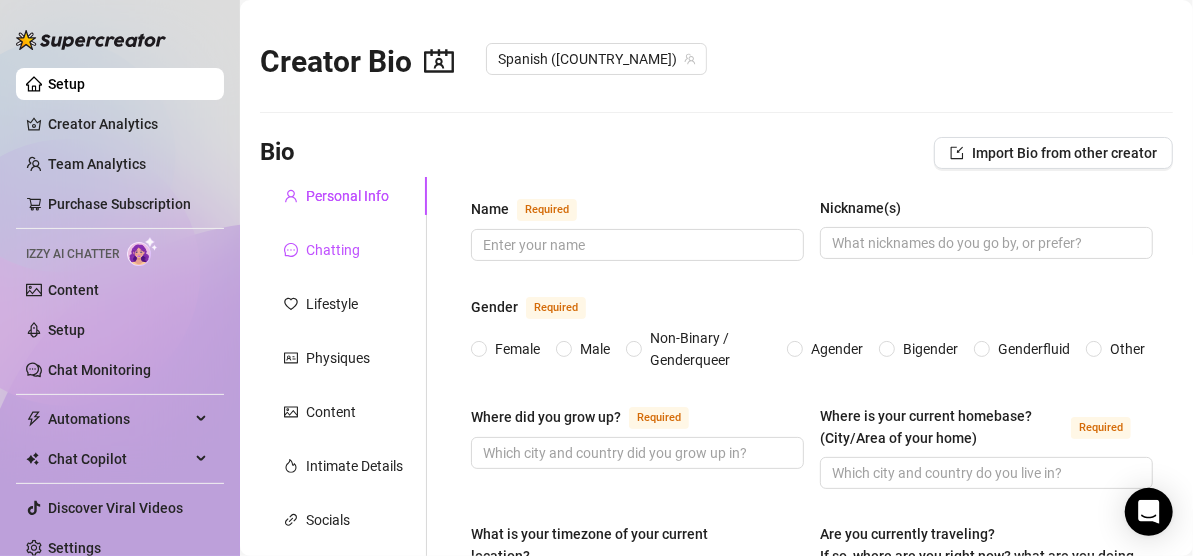 click on "Chatting" at bounding box center (333, 250) 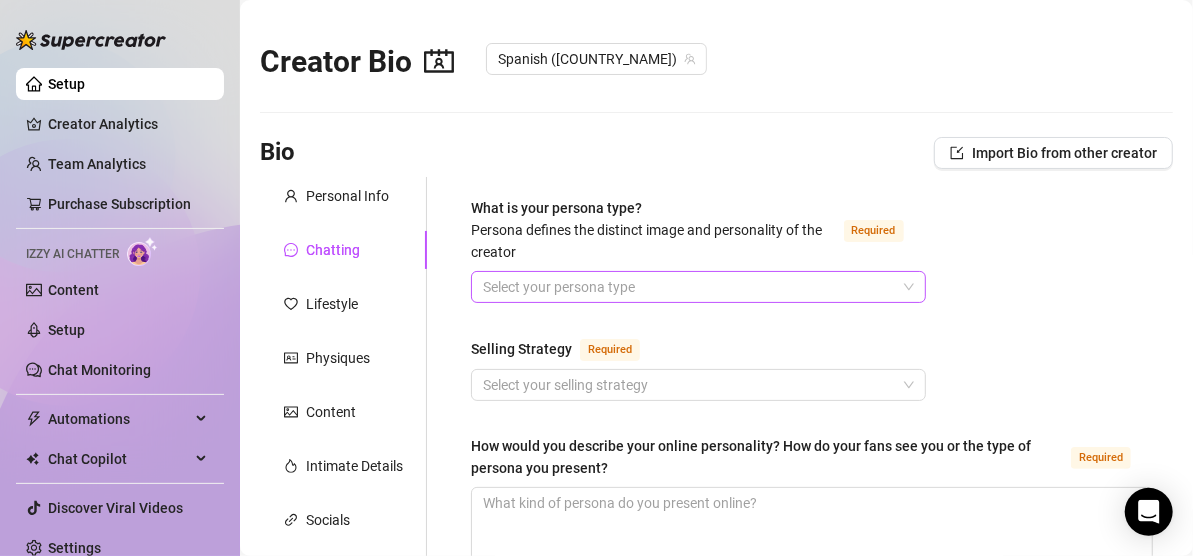 click on "What is your persona type? Persona defines the distinct image and personality of the creator Required" at bounding box center (689, 287) 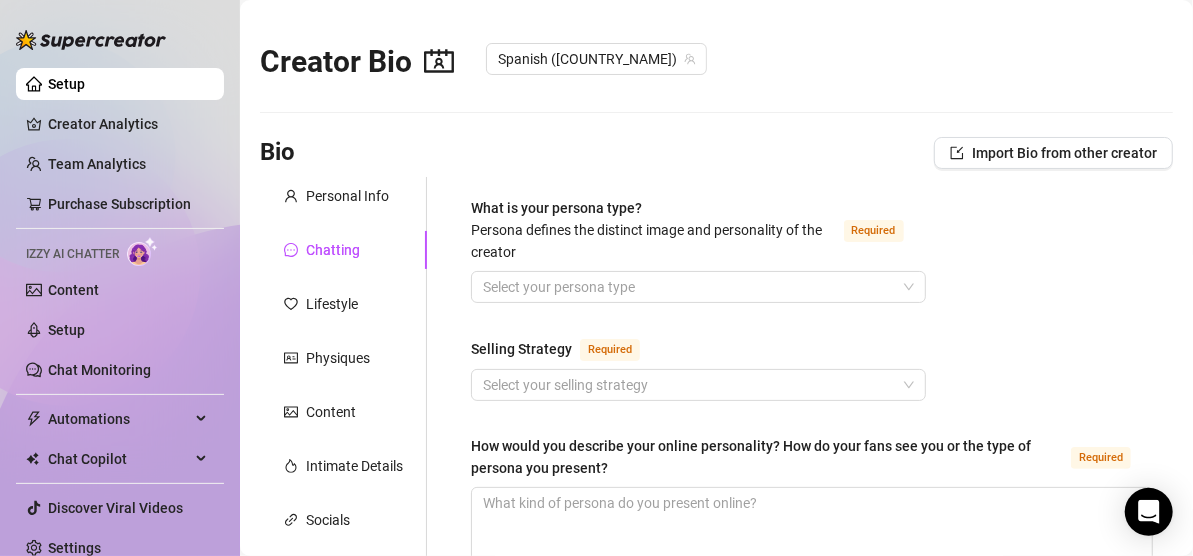 click on "Fill in the languages you speak under Personal tab if you want to change this." at bounding box center [812, 976] 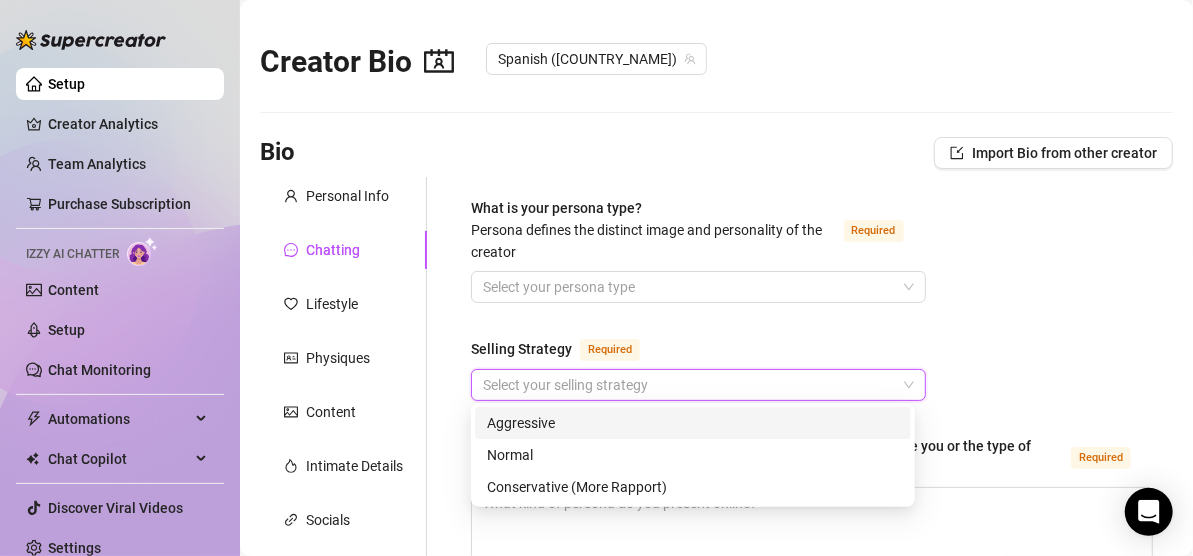 click on "Selling Strategy Required" at bounding box center [689, 385] 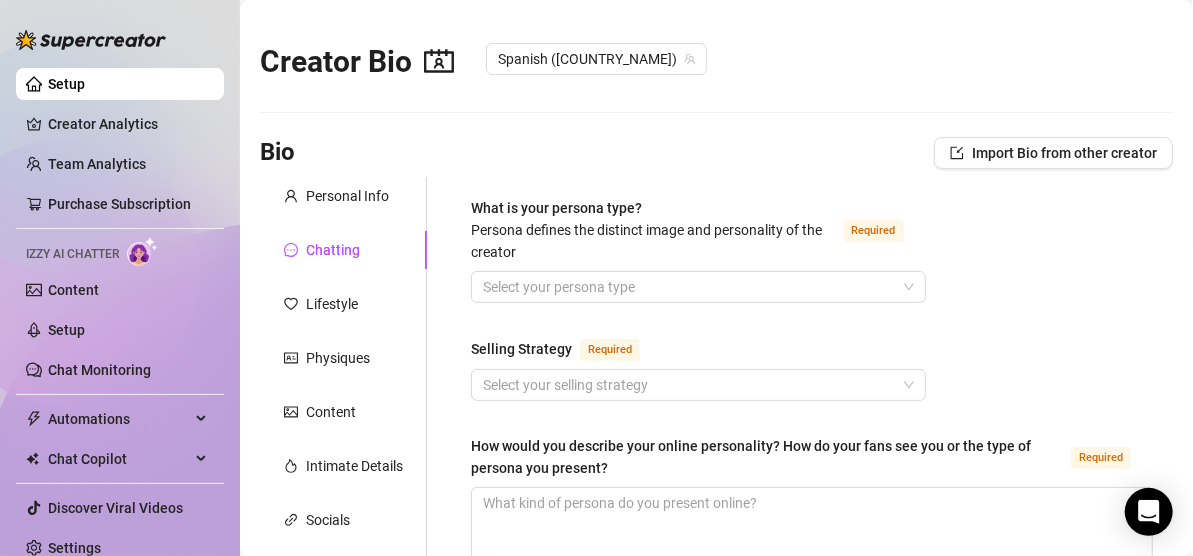 click on "Fill in the languages you speak under Personal tab if you want to change this." at bounding box center [812, 976] 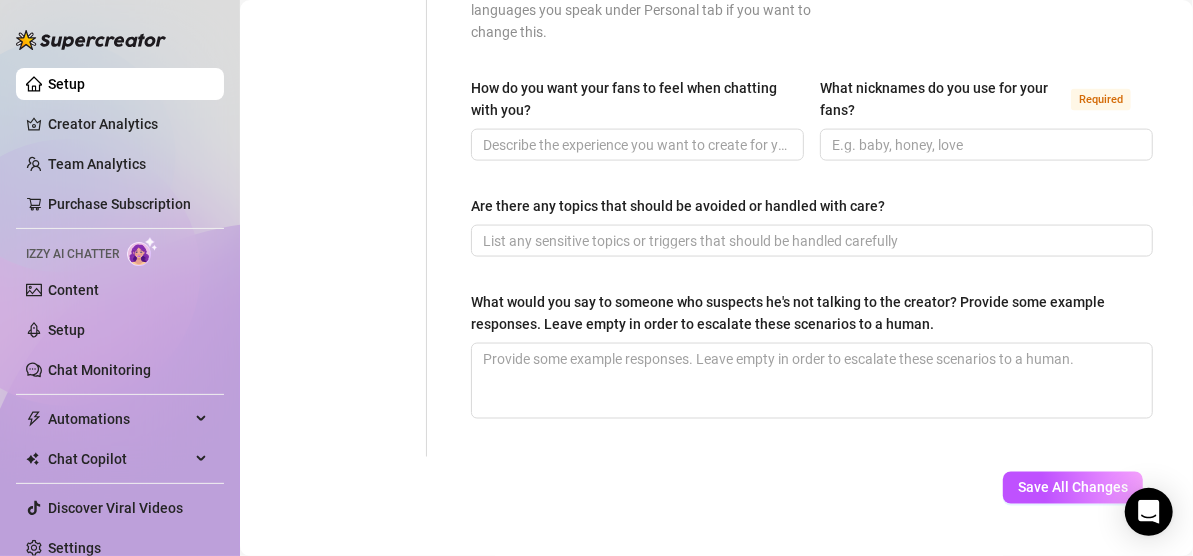 scroll, scrollTop: 1322, scrollLeft: 0, axis: vertical 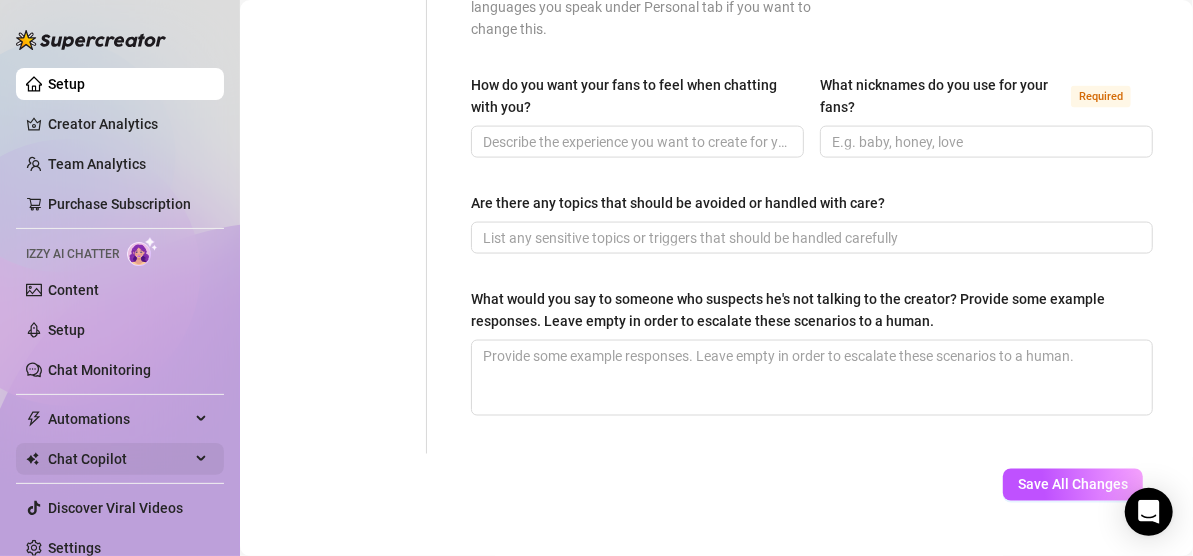 click on "Chat Copilot" at bounding box center (120, 459) 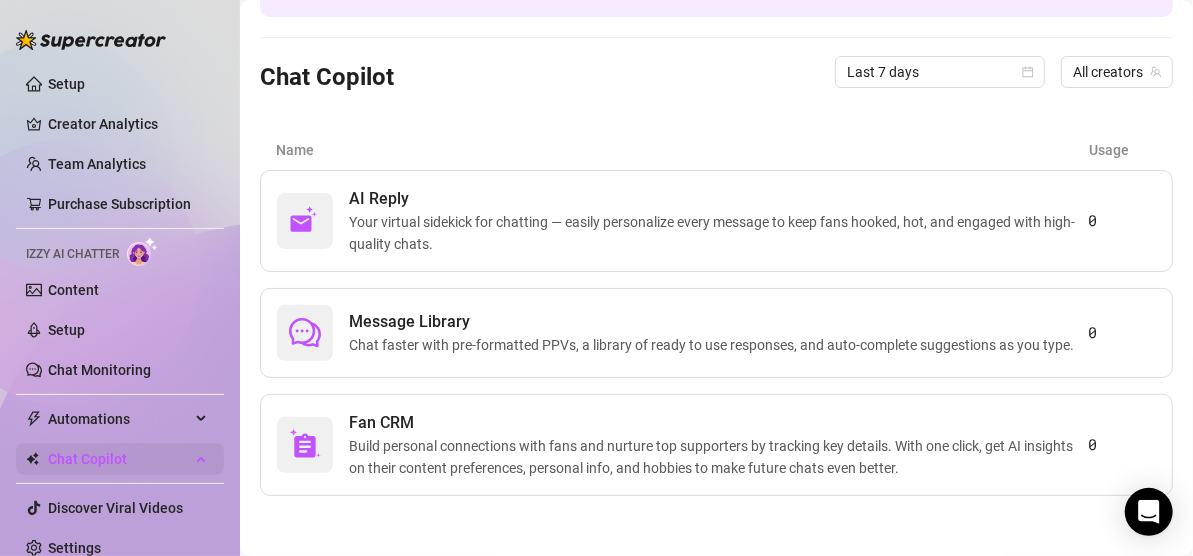scroll, scrollTop: 309, scrollLeft: 0, axis: vertical 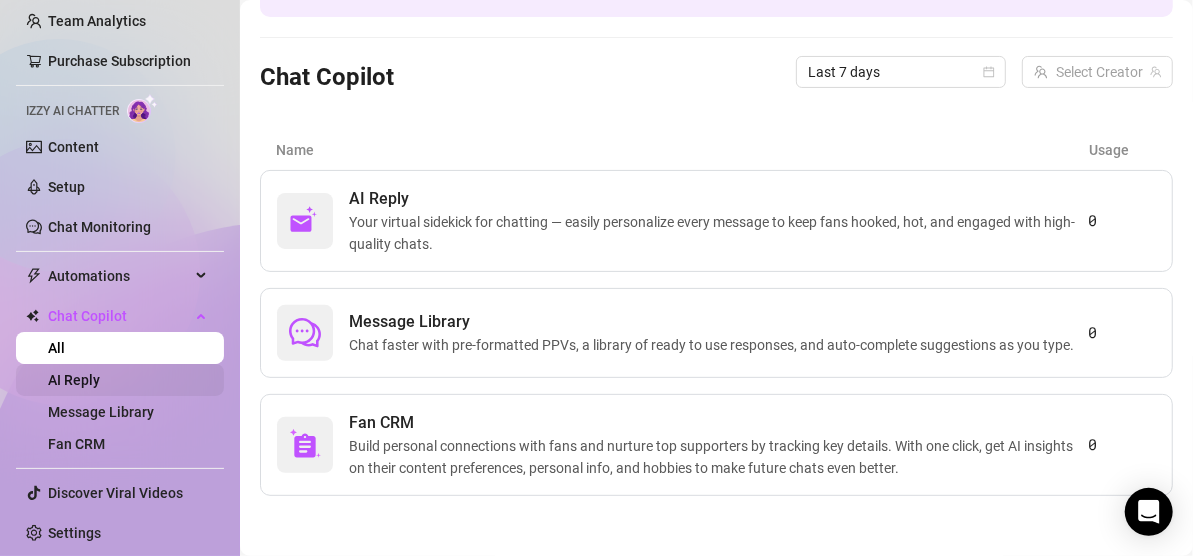 click on "AI Reply" at bounding box center (74, 380) 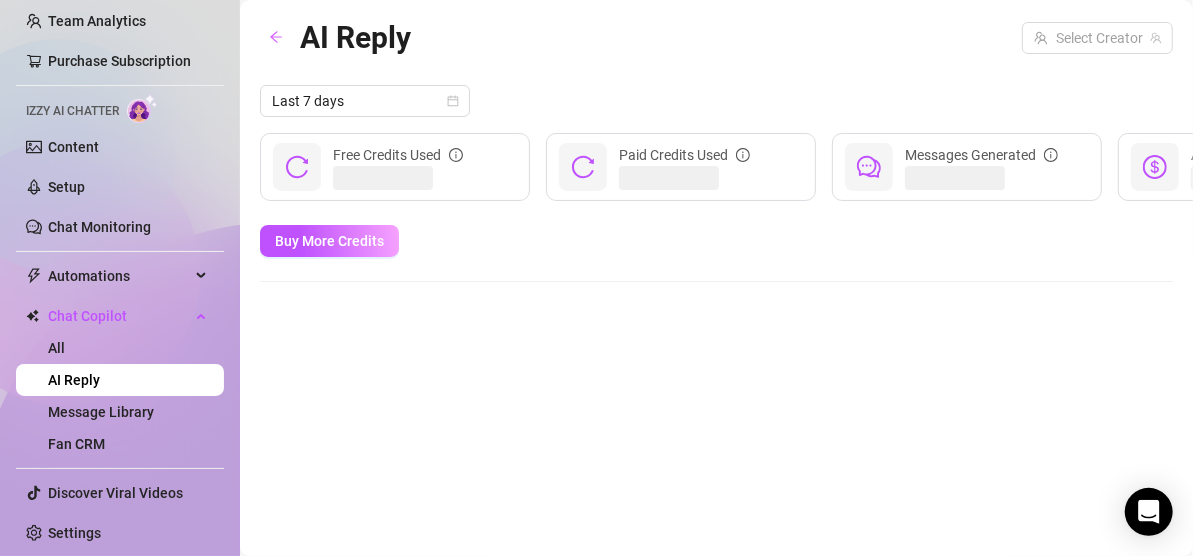 scroll, scrollTop: 0, scrollLeft: 0, axis: both 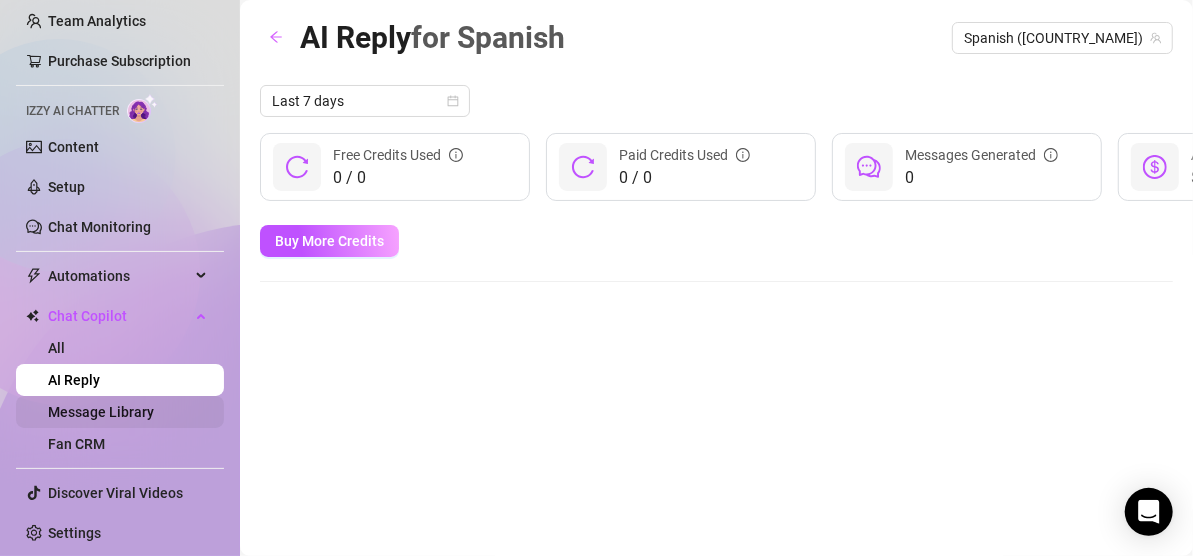 click on "Message Library" at bounding box center (101, 412) 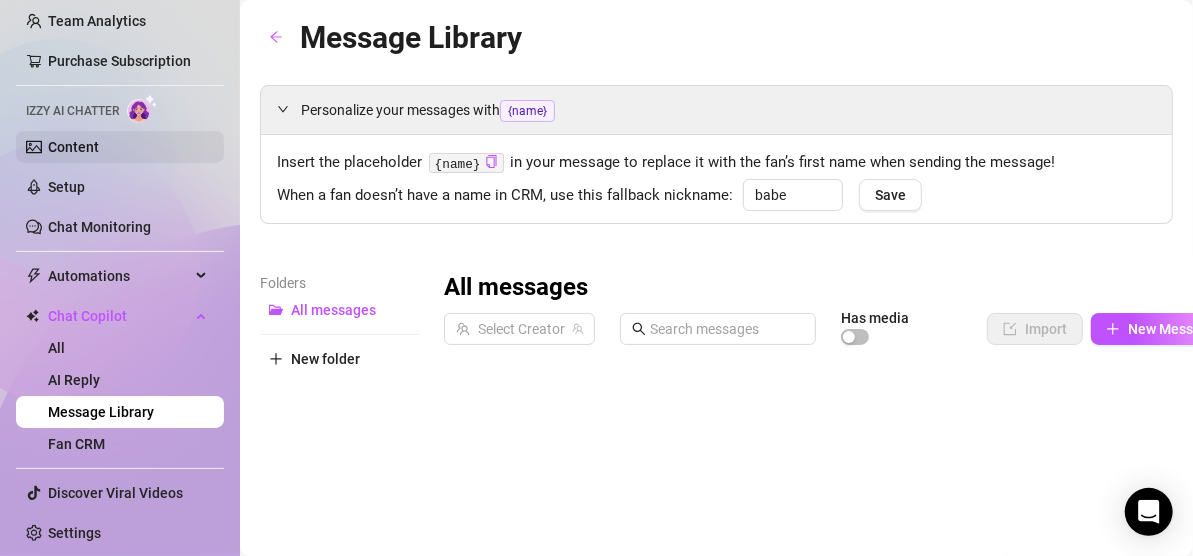 click on "Content" at bounding box center [73, 147] 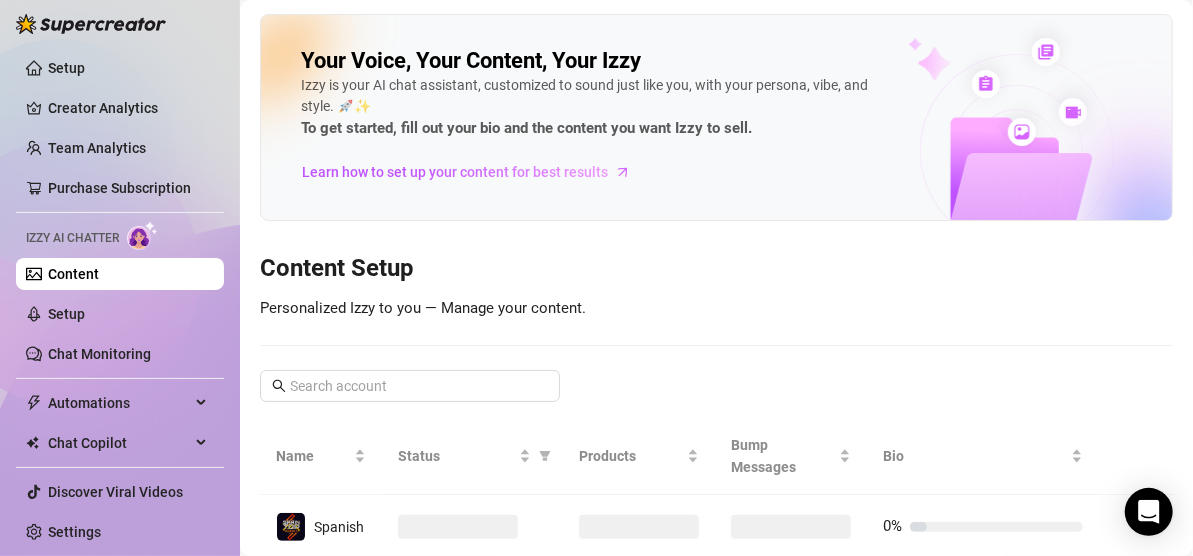 scroll, scrollTop: 15, scrollLeft: 0, axis: vertical 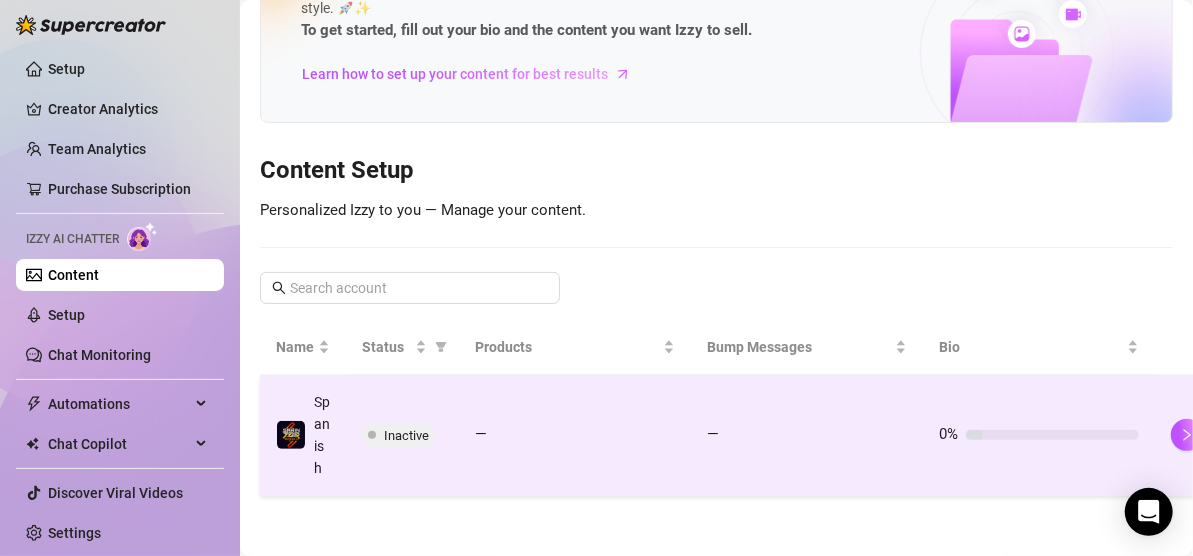 click on "Inactive" at bounding box center (406, 435) 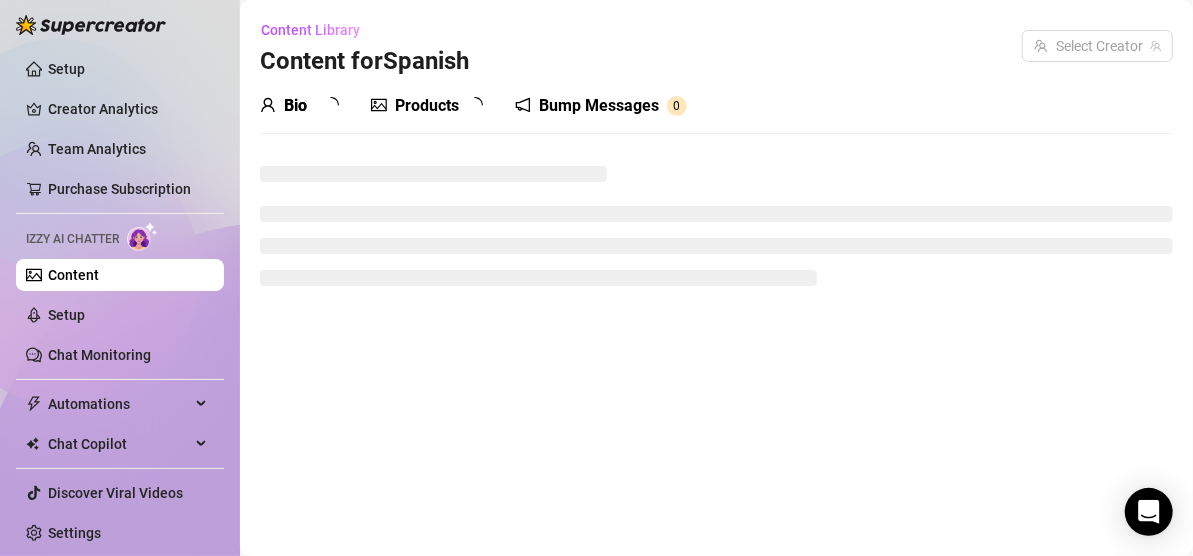 scroll, scrollTop: 0, scrollLeft: 0, axis: both 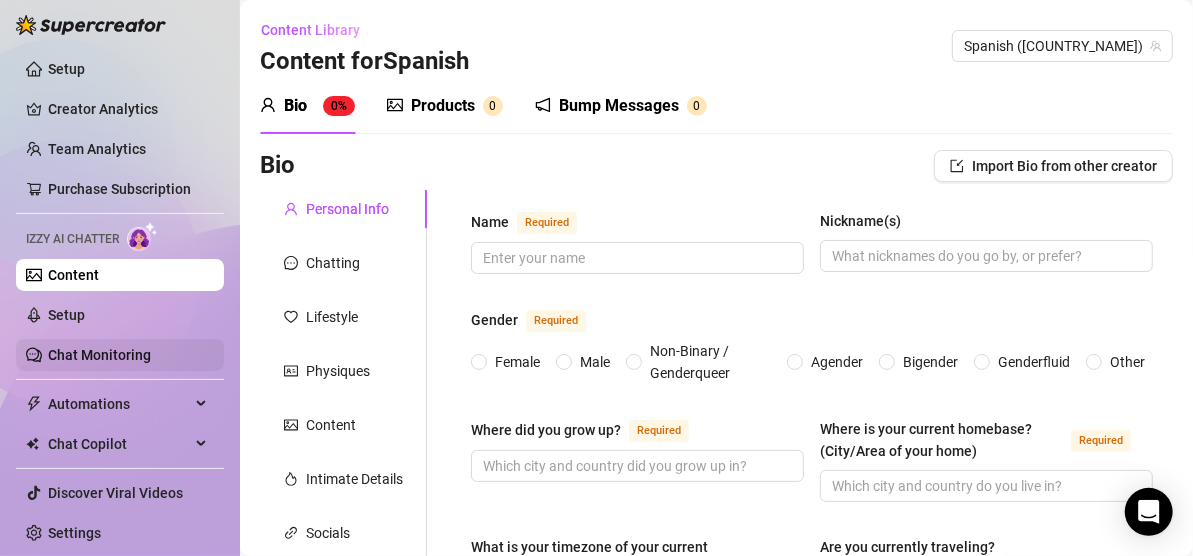 click on "Chat Monitoring" at bounding box center (99, 355) 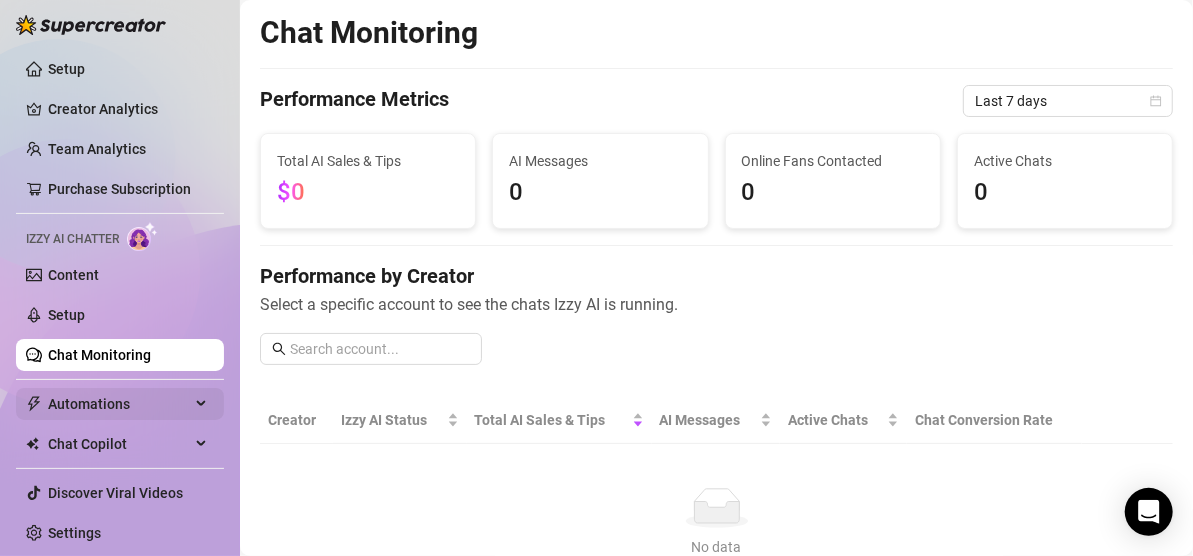 click on "Automations" at bounding box center [119, 404] 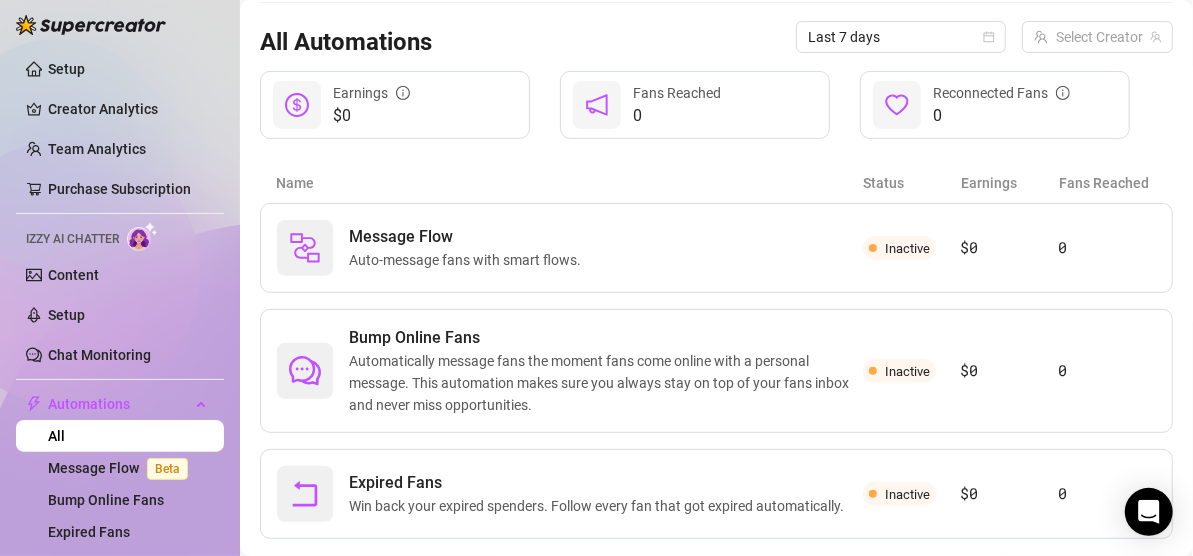 scroll, scrollTop: 240, scrollLeft: 0, axis: vertical 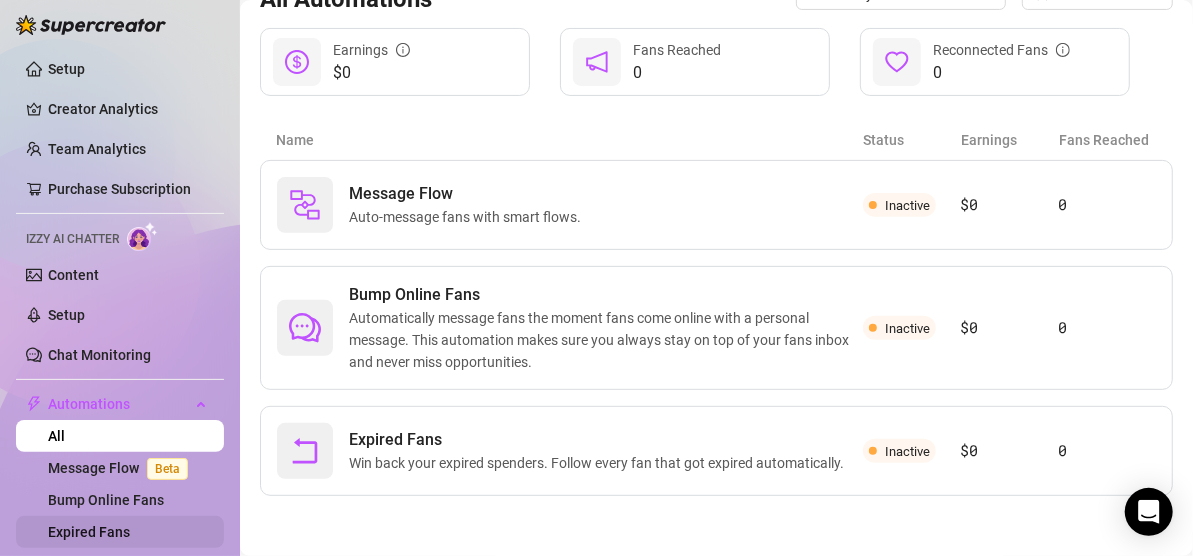 click on "Expired Fans" at bounding box center (89, 532) 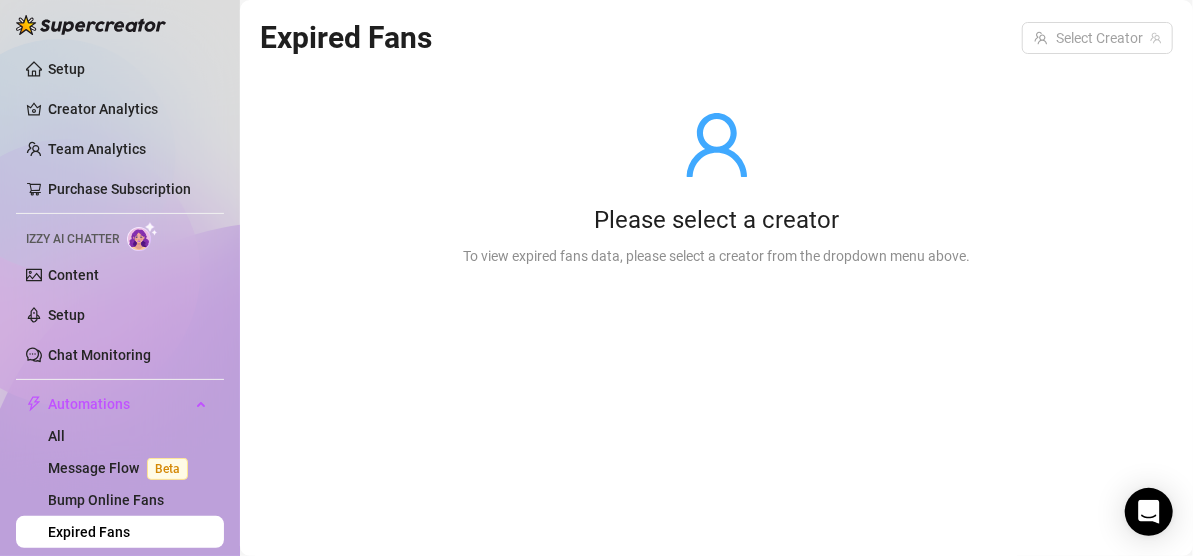 scroll, scrollTop: 0, scrollLeft: 0, axis: both 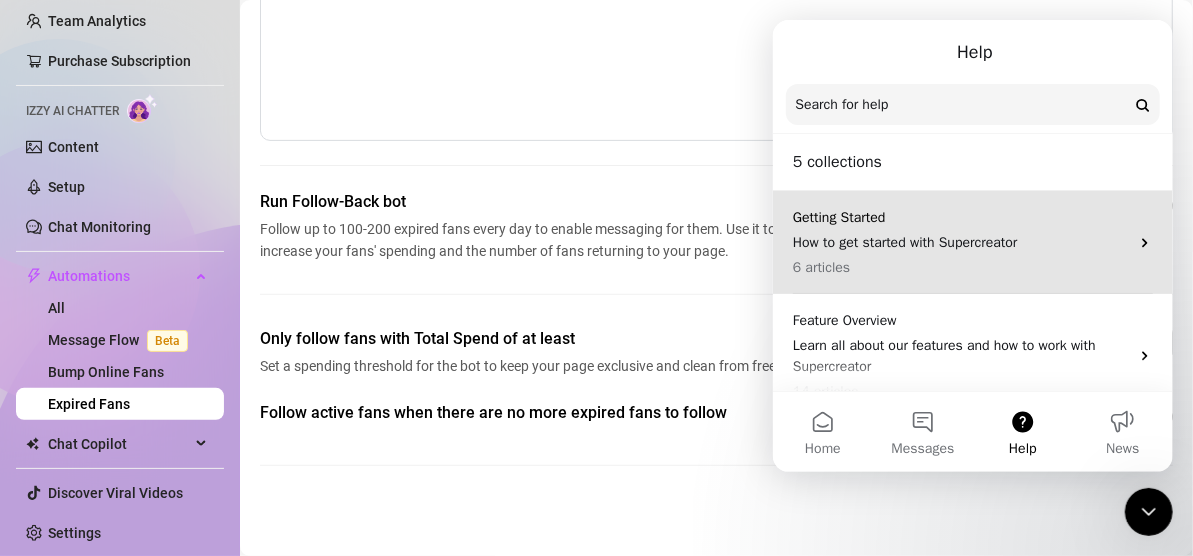 click on "How to get started with Supercreator" at bounding box center (960, 242) 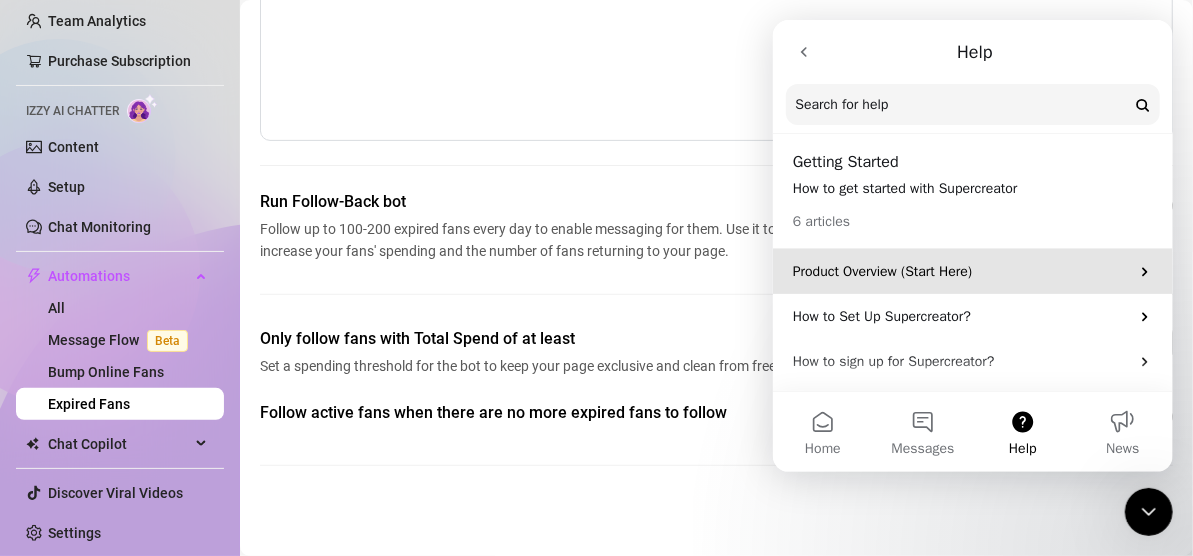 click on "Product Overview (Start Here)" at bounding box center (972, 271) 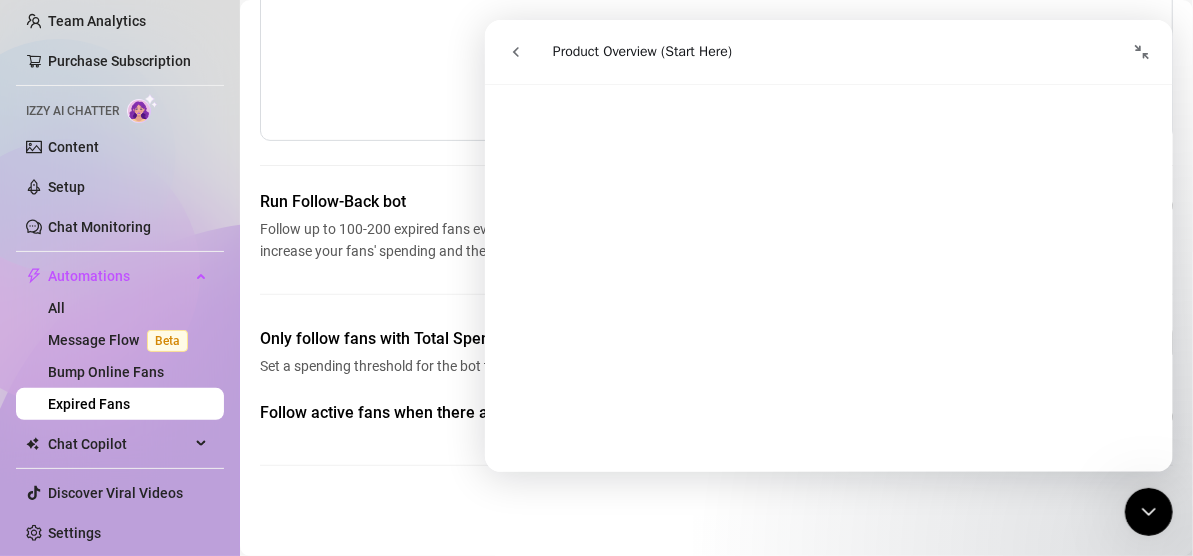 scroll, scrollTop: 472, scrollLeft: 0, axis: vertical 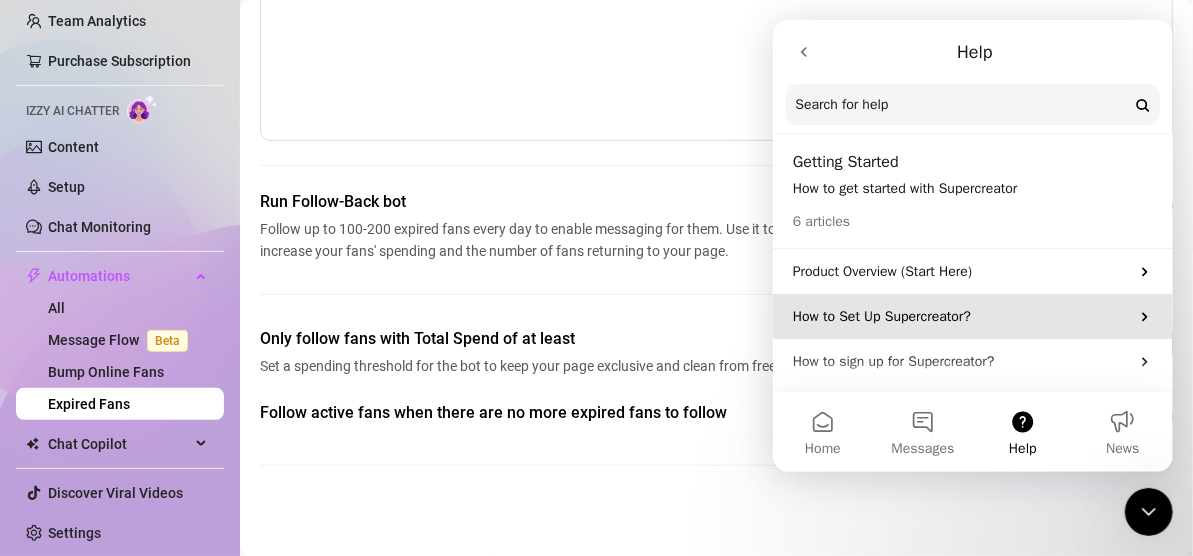 click on "How to Set Up Supercreator?" at bounding box center [960, 316] 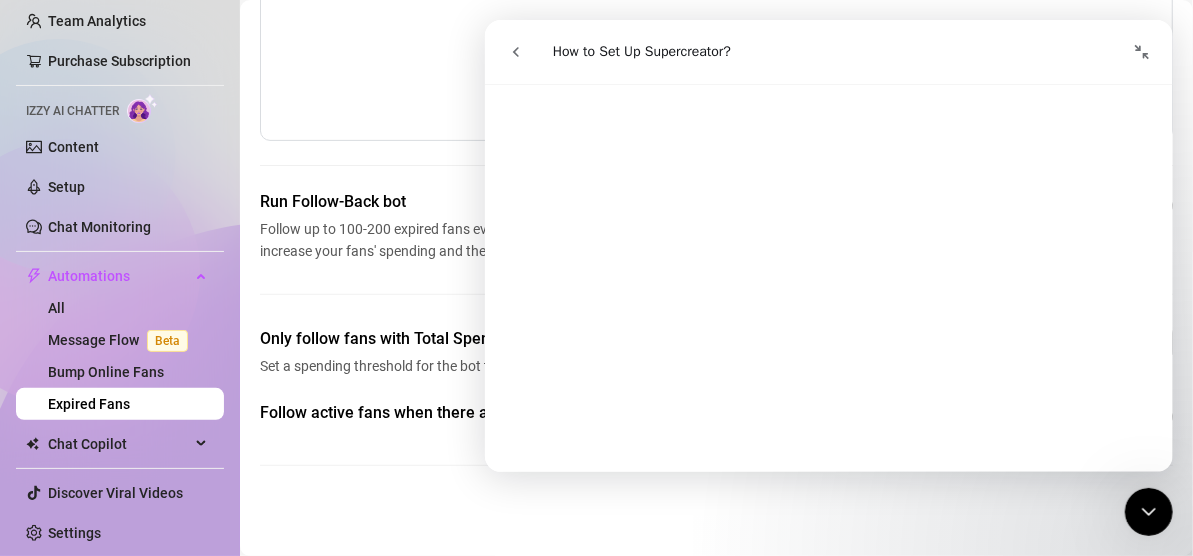 scroll, scrollTop: 0, scrollLeft: 0, axis: both 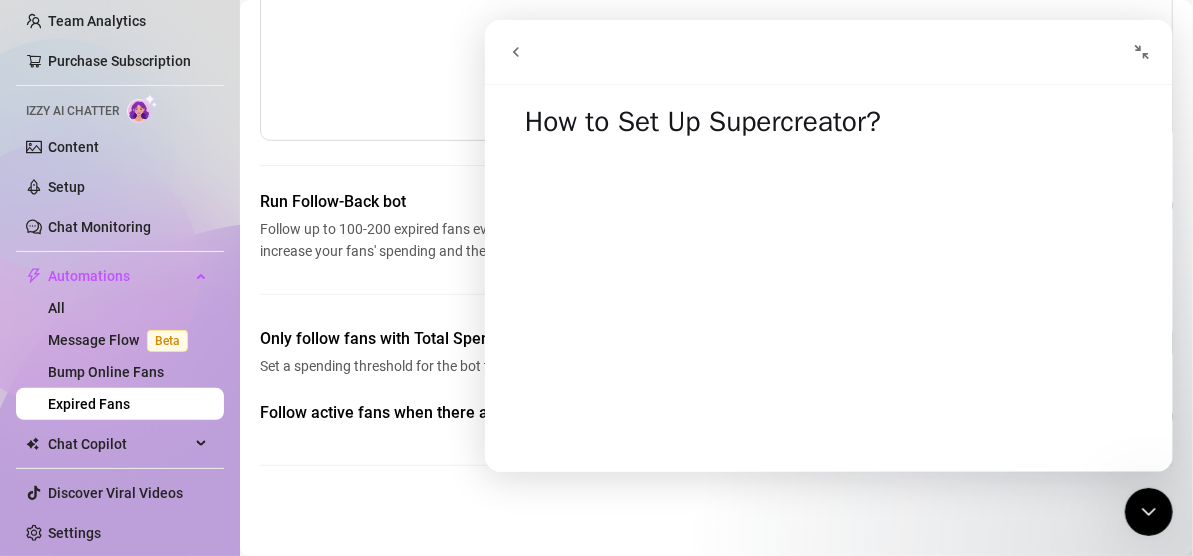 drag, startPoint x: 1163, startPoint y: 173, endPoint x: 1659, endPoint y: 182, distance: 496.08163 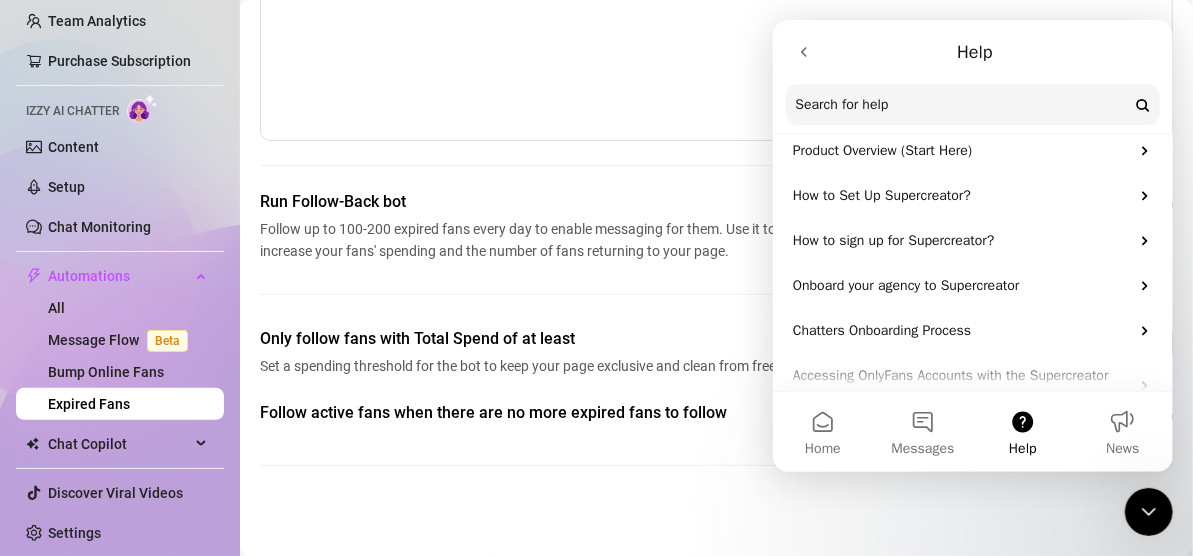 scroll, scrollTop: 156, scrollLeft: 0, axis: vertical 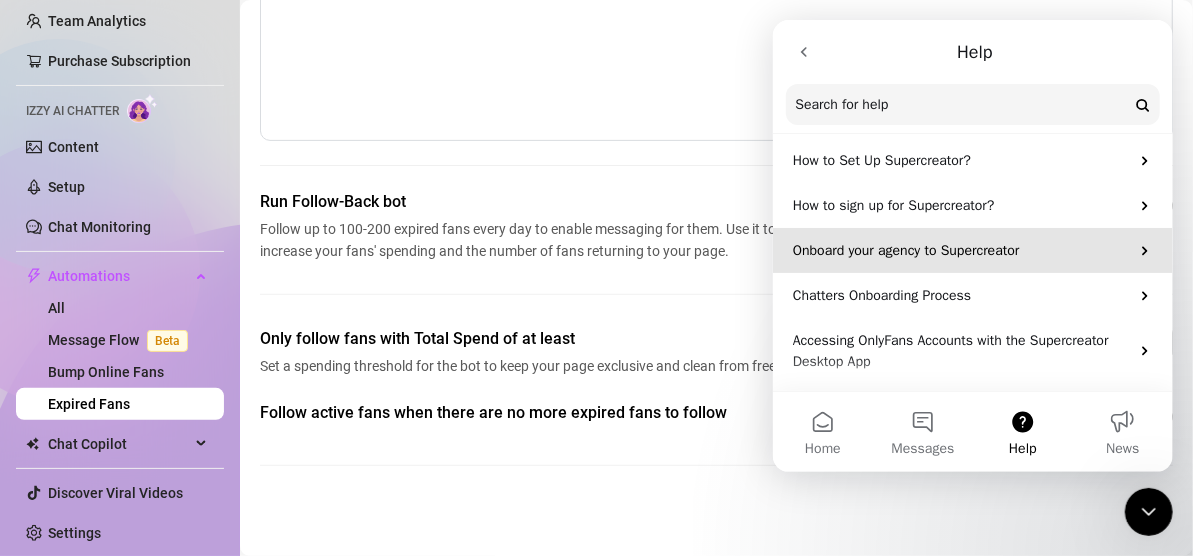 click on "Onboard your agency to Supercreator" at bounding box center [960, 250] 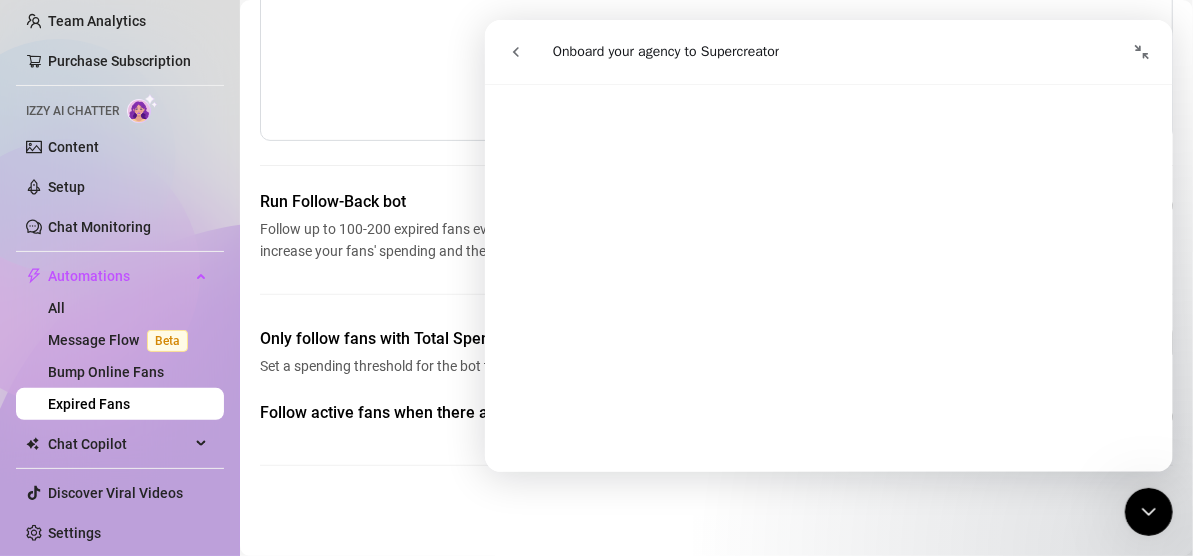 scroll, scrollTop: 934, scrollLeft: 0, axis: vertical 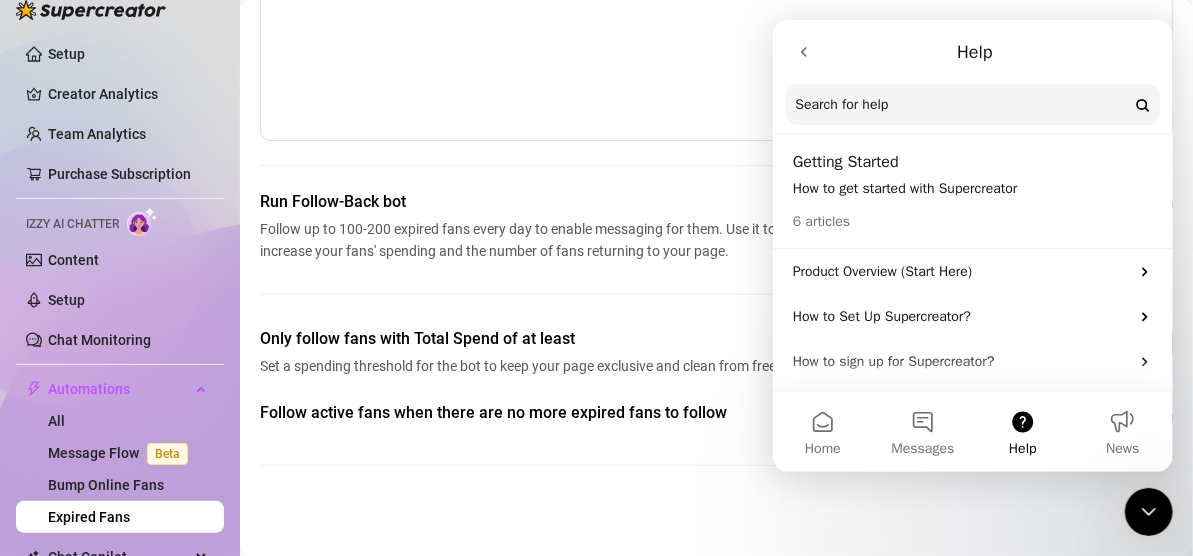 click on "Expired Fans for Spanish Spanish ([COUNTRY_NAME]) Today 0 Last 14 days 0 All Time 3 Last run — Available fans to follow 0 Run Follow-Back bot Follow up to 100-200 expired fans every day to enable messaging for them. Use it to increase your fans' spending and the number of fans returning to your page. Only follow fans with Total Spend of at least Set a spending threshold for the bot to keep your page exclusive and clean from freeloaders. $ 0 Follow active fans when there are no more expired fans to follow" at bounding box center (716, 150) 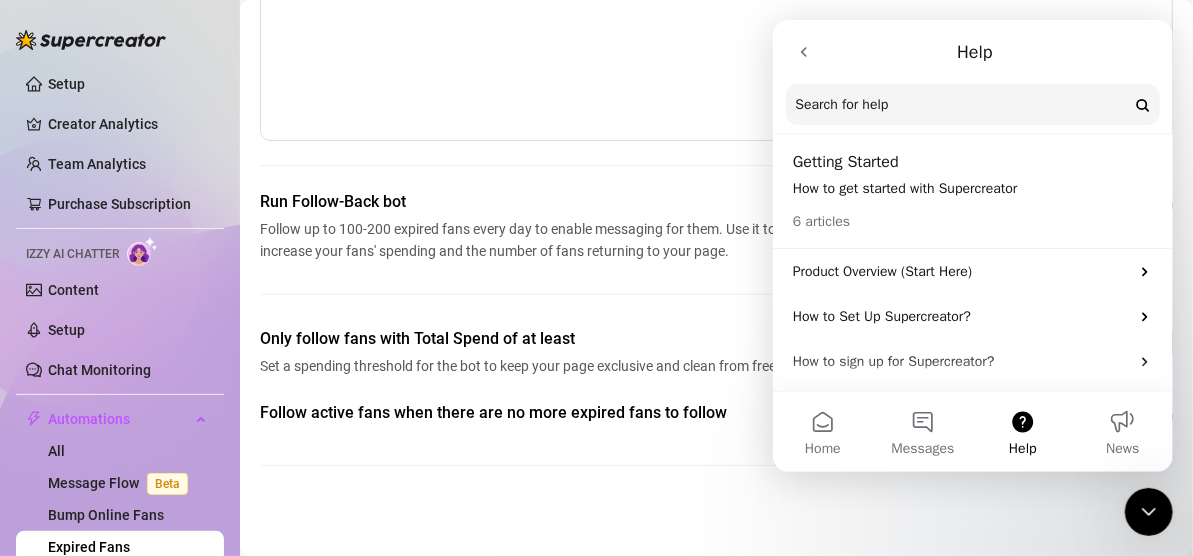 click on "Expired Fans for Spanish Spanish ([COUNTRY_NAME]) Today 0 Last 14 days 0 All Time 3 Last run — Available fans to follow 0 Run Follow-Back bot Follow up to 100-200 expired fans every day to enable messaging for them. Use it to increase your fans' spending and the number of fans returning to your page. Only follow fans with Total Spend of at least Set a spending threshold for the bot to keep your page exclusive and clean from freeloaders. $ 0 Follow active fans when there are no more expired fans to follow" at bounding box center (716, 150) 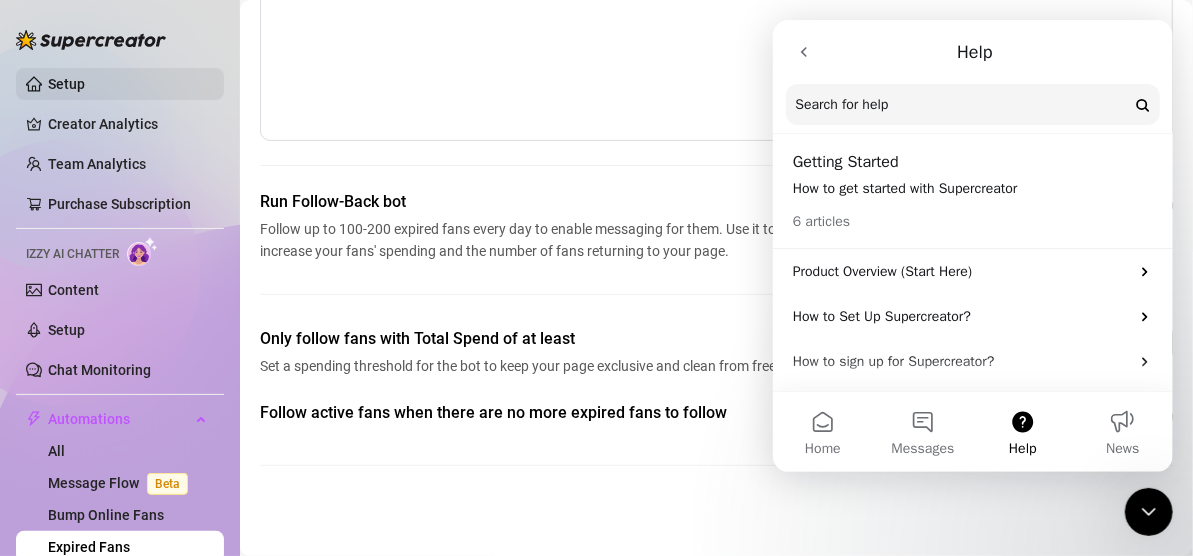 click on "Setup" at bounding box center (66, 84) 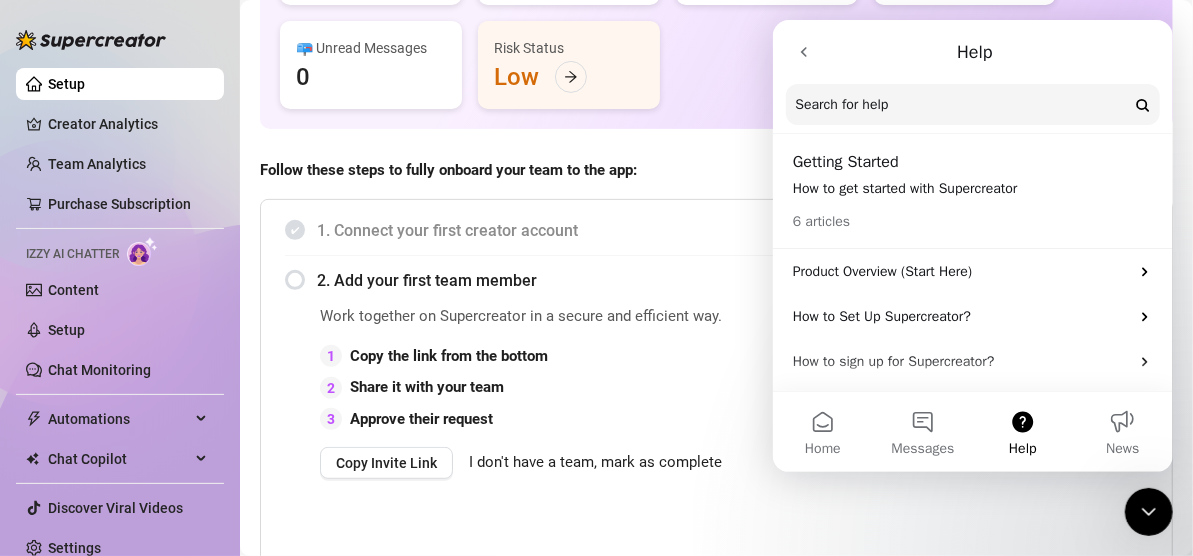 click at bounding box center [1148, 511] 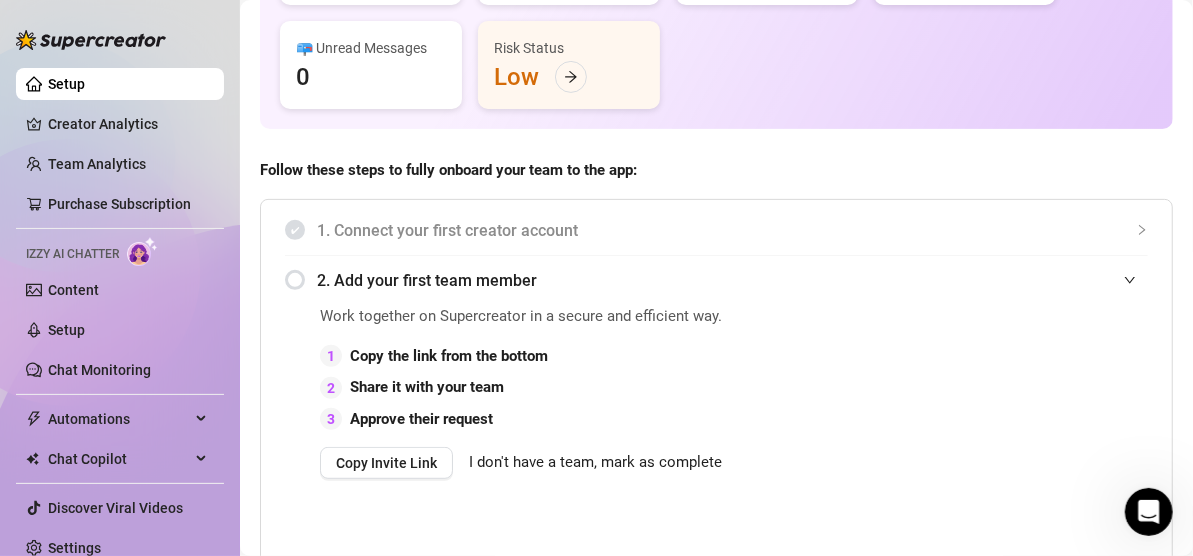 scroll, scrollTop: 0, scrollLeft: 0, axis: both 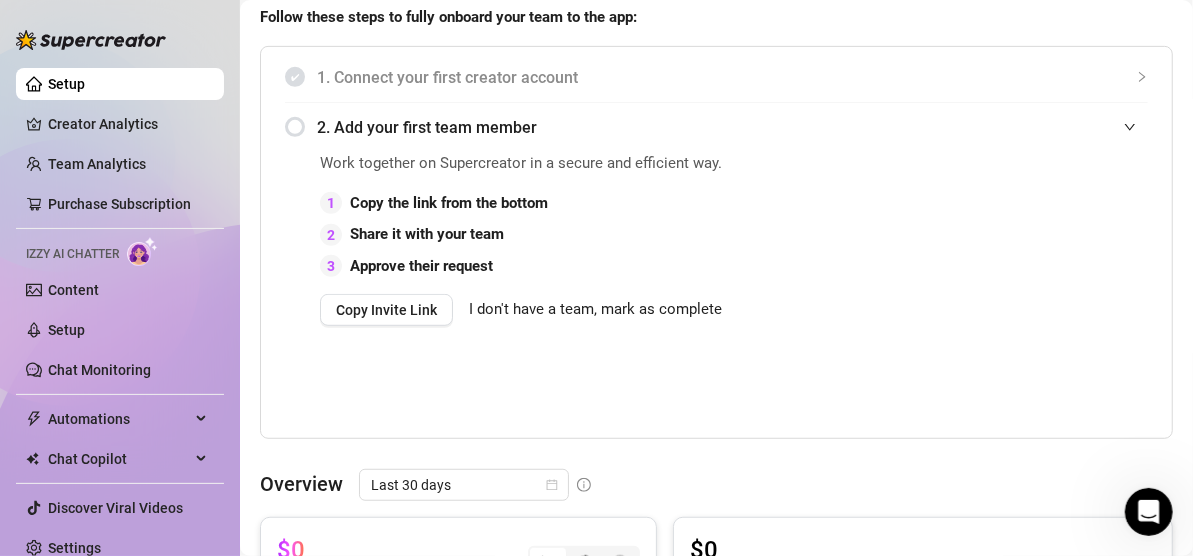 click on "1. Connect your first creator account" at bounding box center [732, 77] 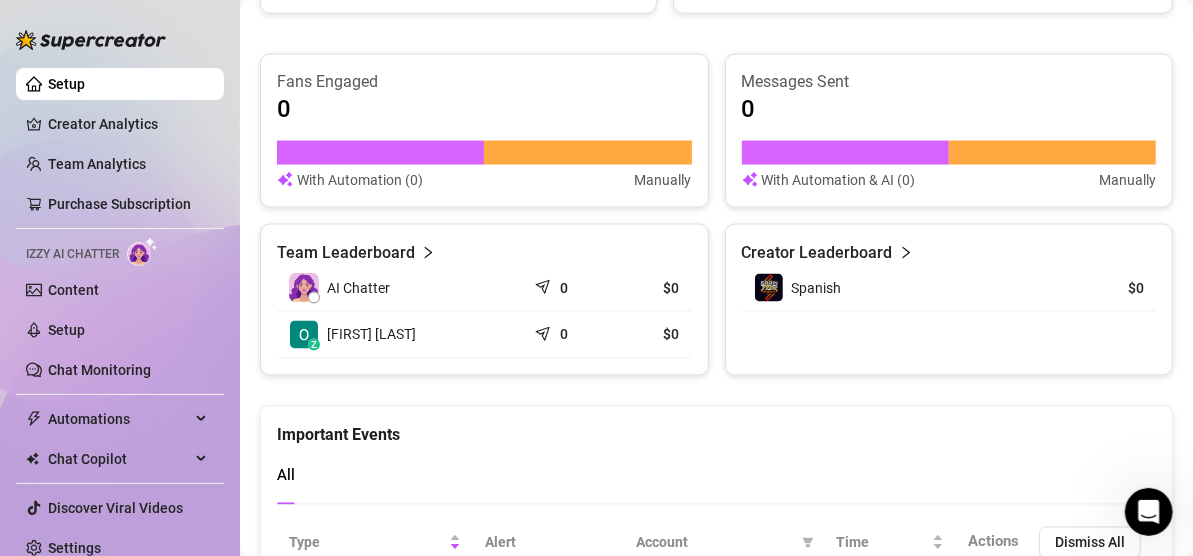 scroll, scrollTop: 1517, scrollLeft: 0, axis: vertical 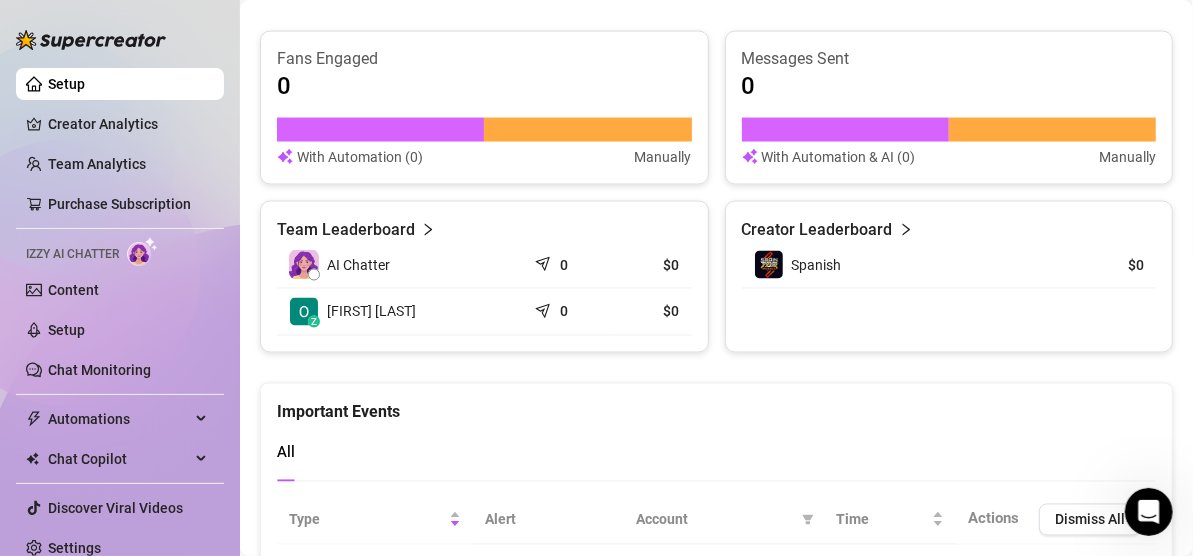 click on "Important Events" at bounding box center (716, 404) 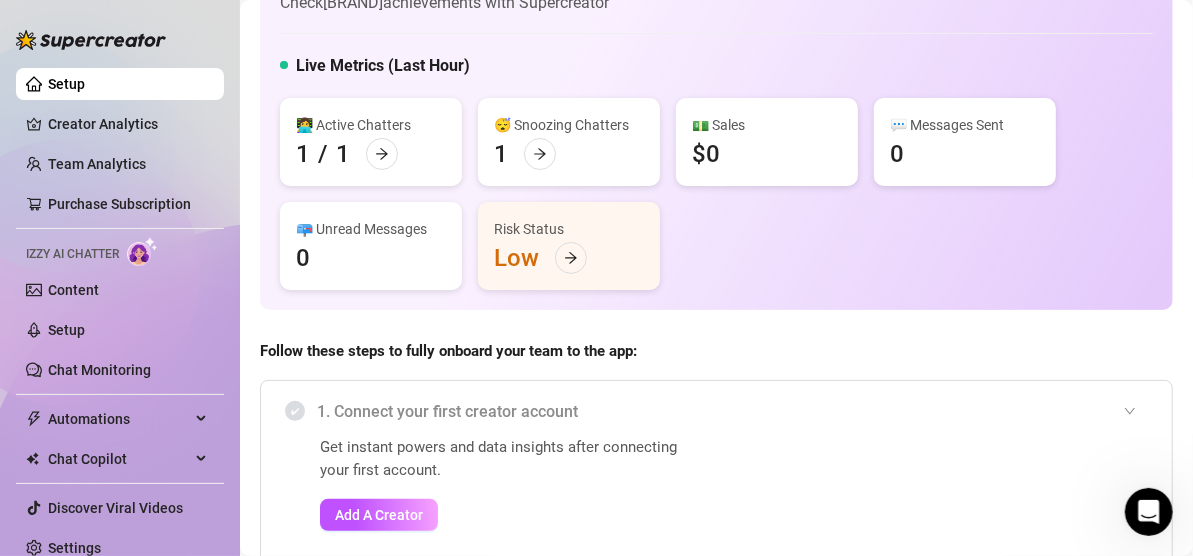 scroll, scrollTop: 0, scrollLeft: 0, axis: both 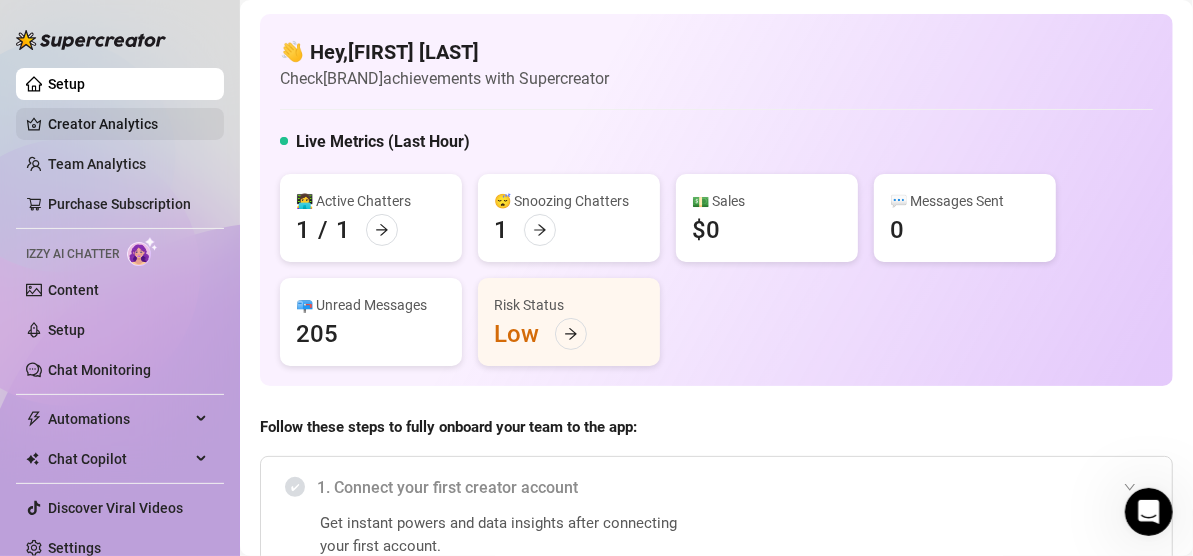 click on "Creator Analytics" at bounding box center (128, 124) 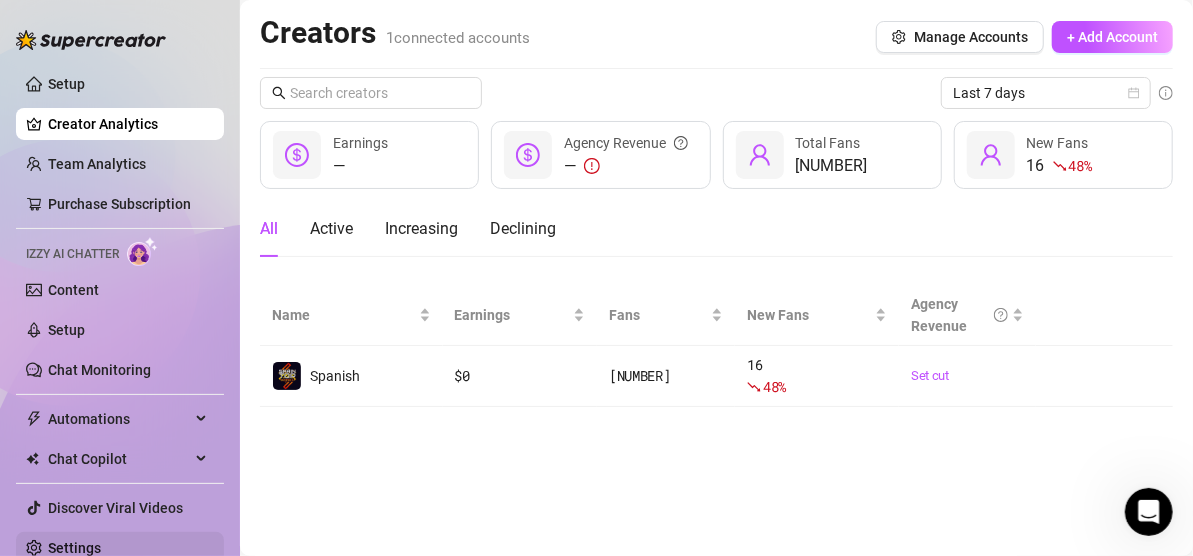 click on "Settings" at bounding box center [74, 548] 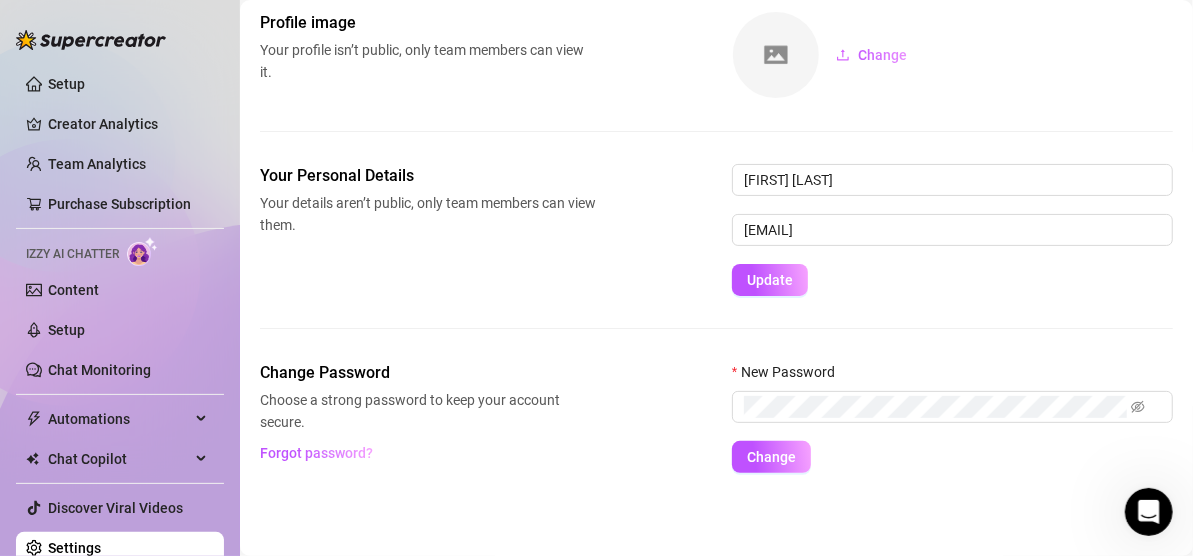 scroll, scrollTop: 0, scrollLeft: 0, axis: both 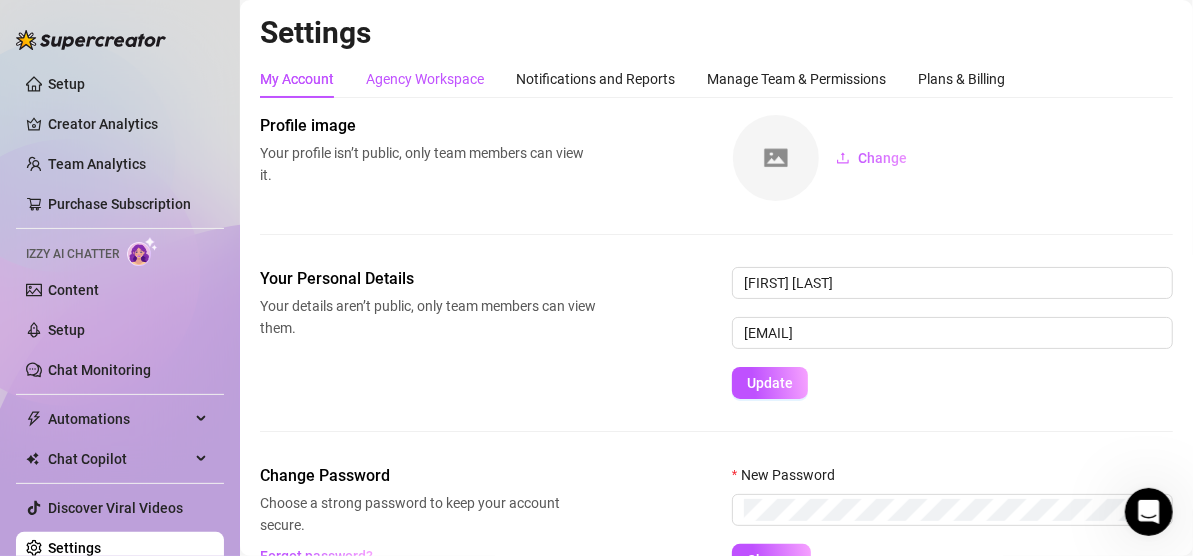 click on "Agency Workspace" at bounding box center (425, 79) 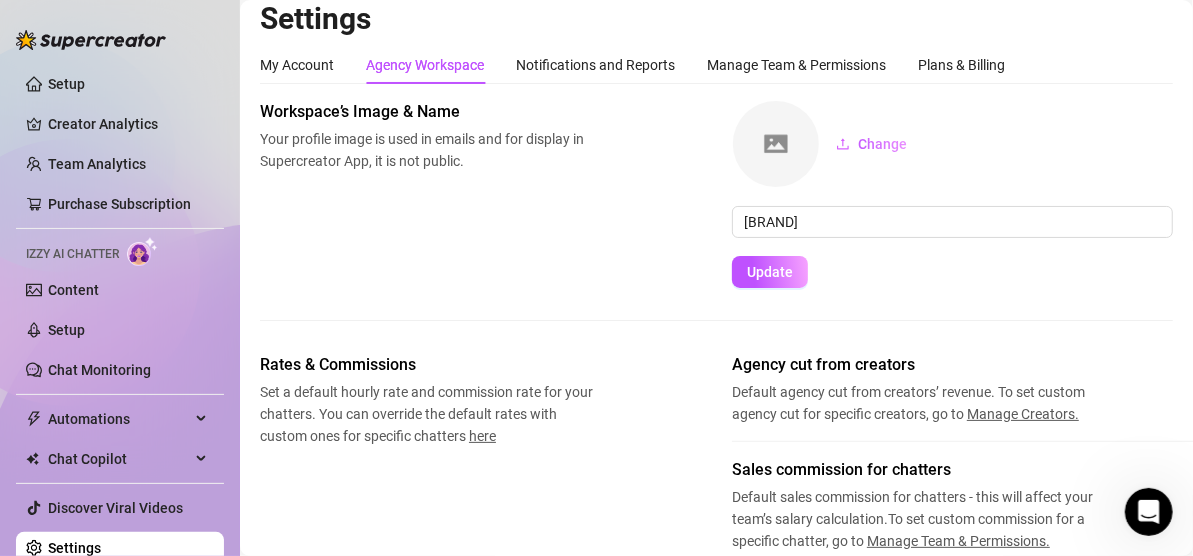 scroll, scrollTop: 0, scrollLeft: 0, axis: both 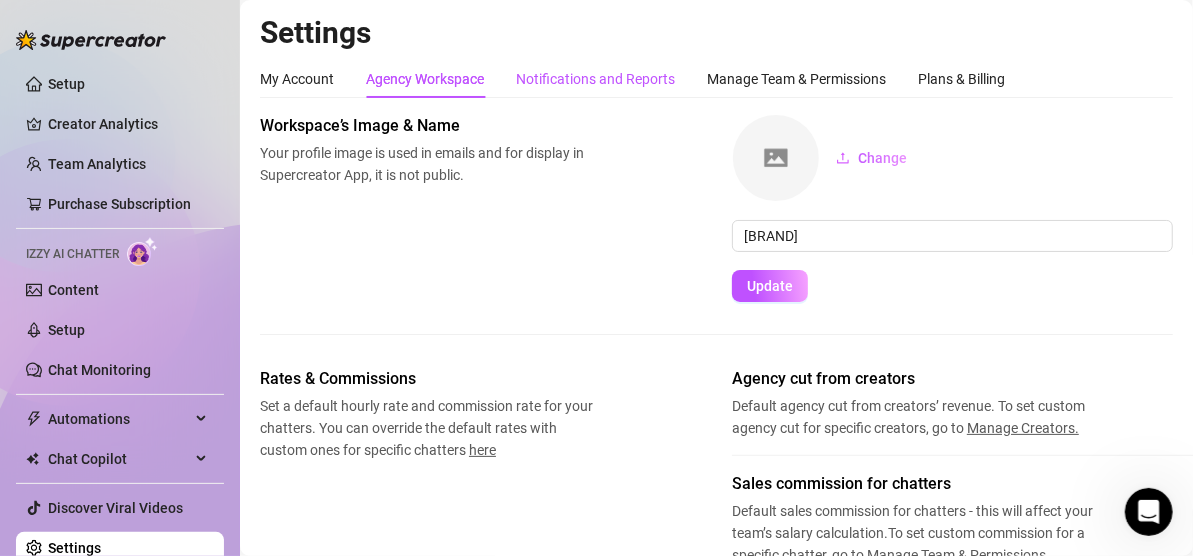 click on "Notifications and Reports" at bounding box center (595, 79) 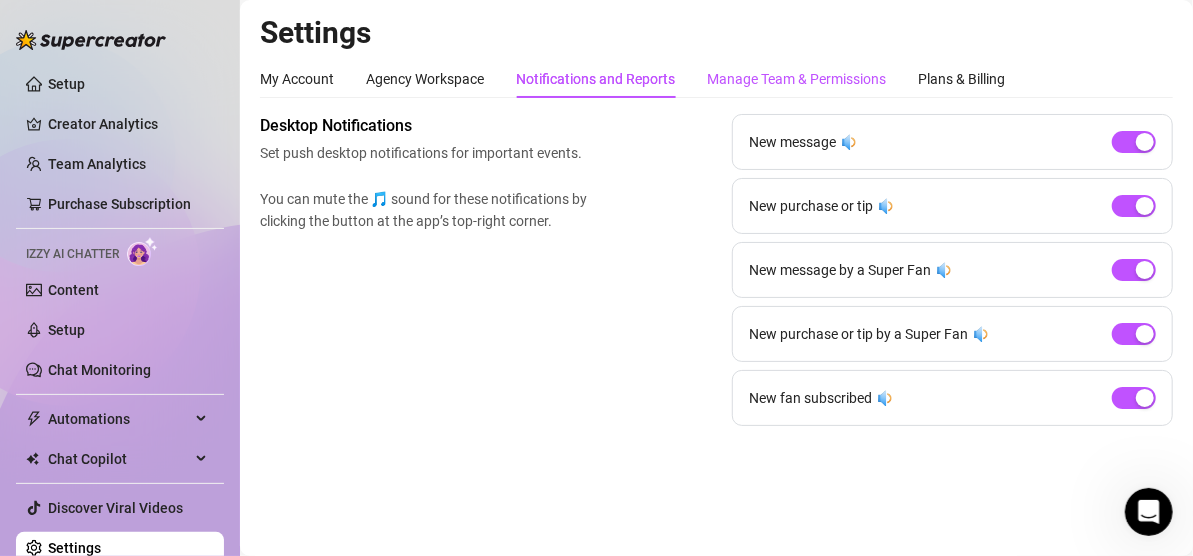 click on "Manage Team & Permissions" at bounding box center [796, 79] 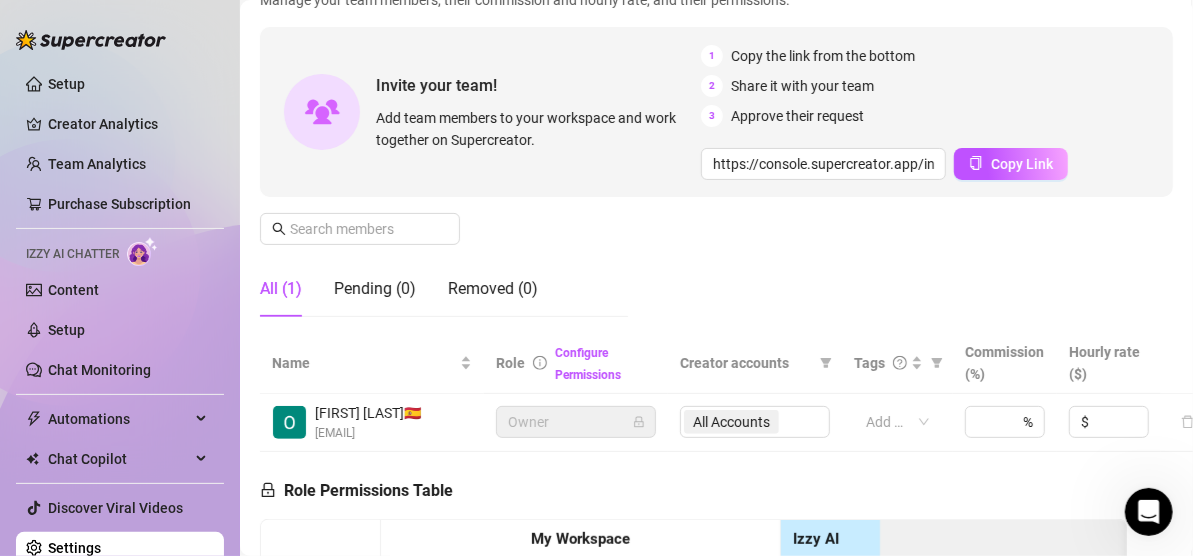 scroll, scrollTop: 151, scrollLeft: 0, axis: vertical 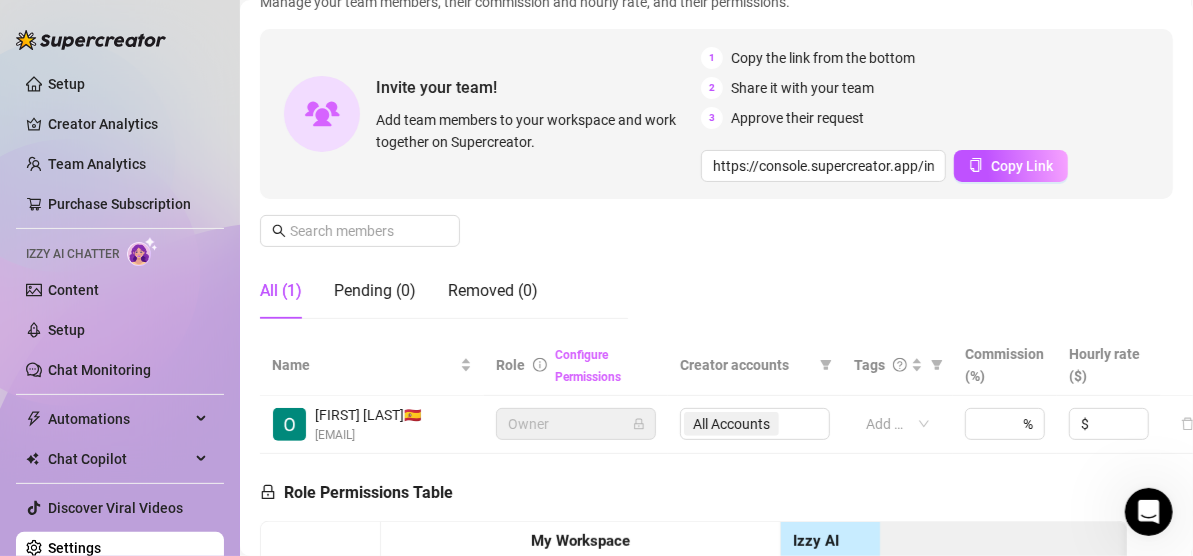 click on "Configure Permissions" at bounding box center [588, 366] 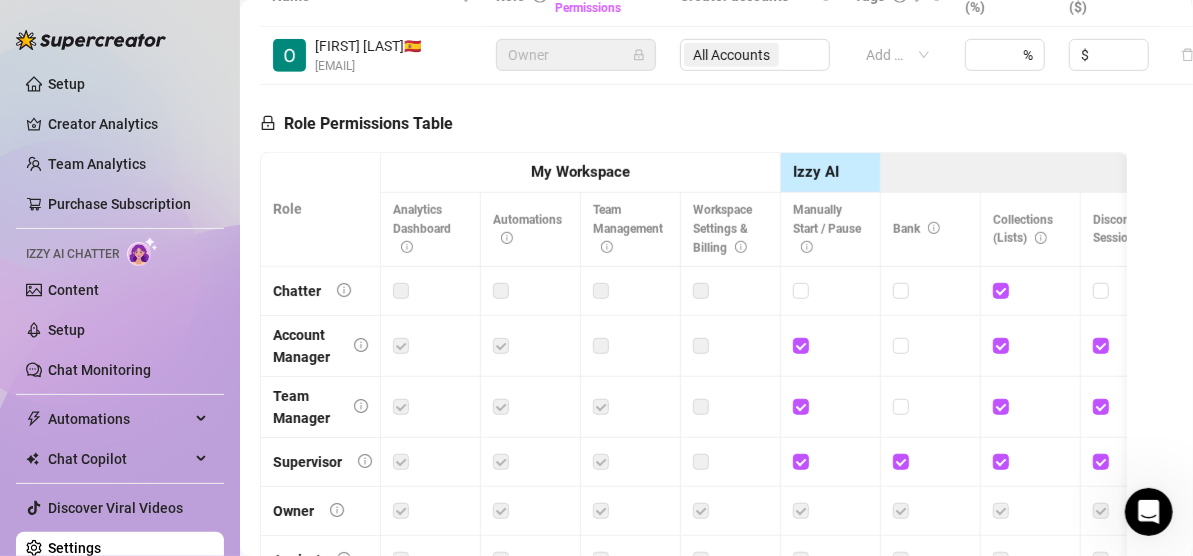 scroll, scrollTop: 622, scrollLeft: 0, axis: vertical 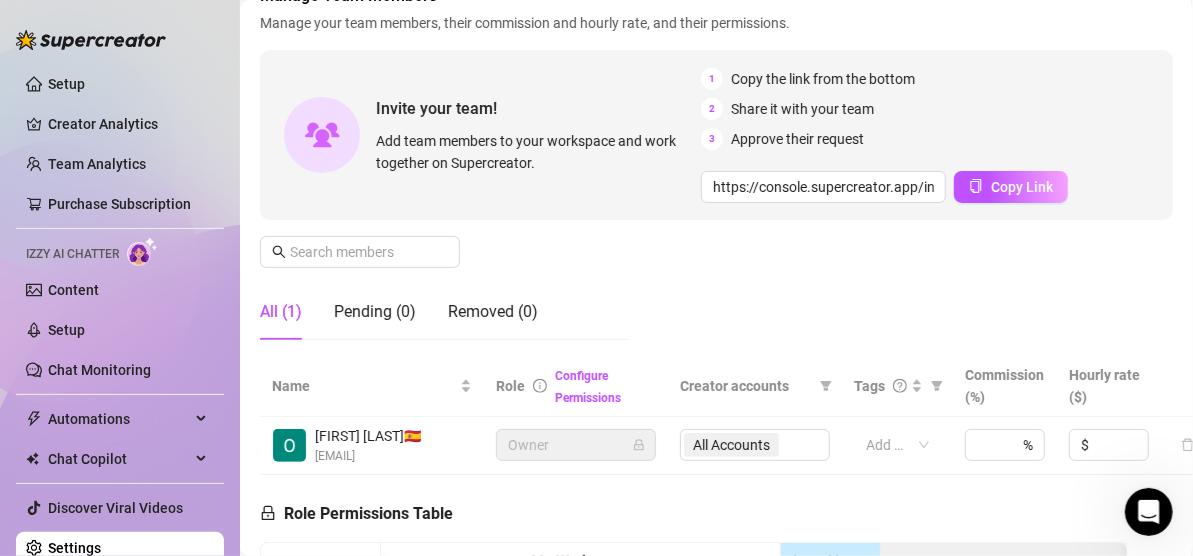 click on "All Accounts" at bounding box center (755, 445) 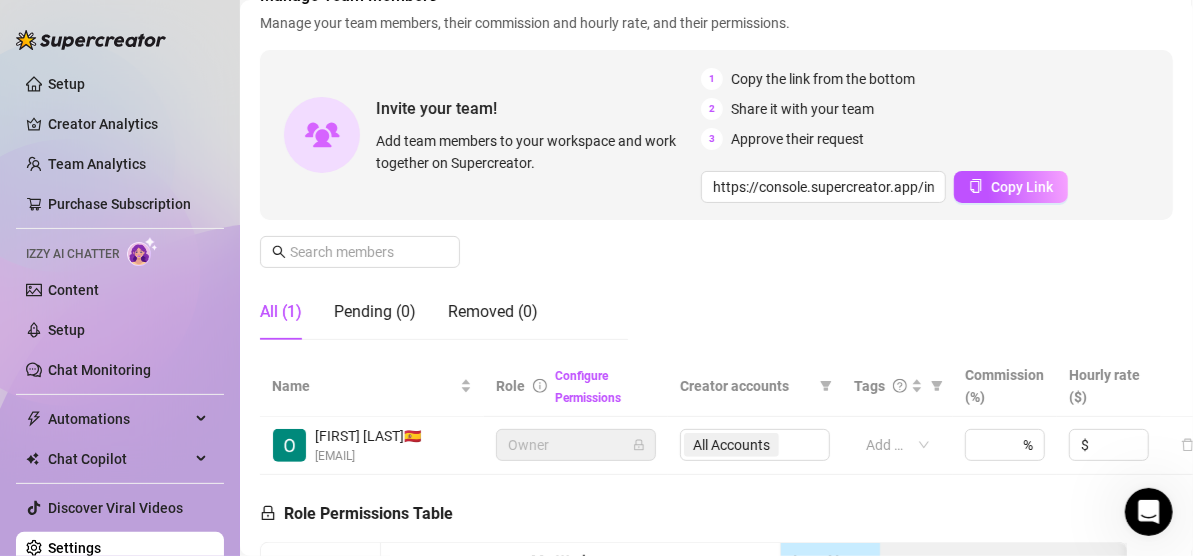 click on "All Accounts" at bounding box center [755, 445] 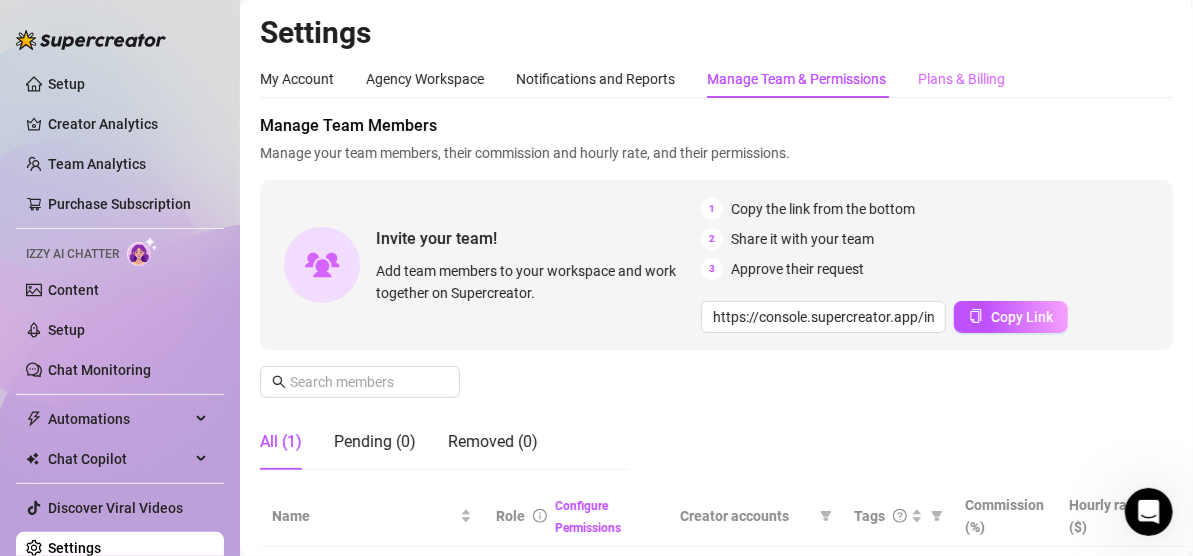 click on "Plans & Billing" at bounding box center [961, 79] 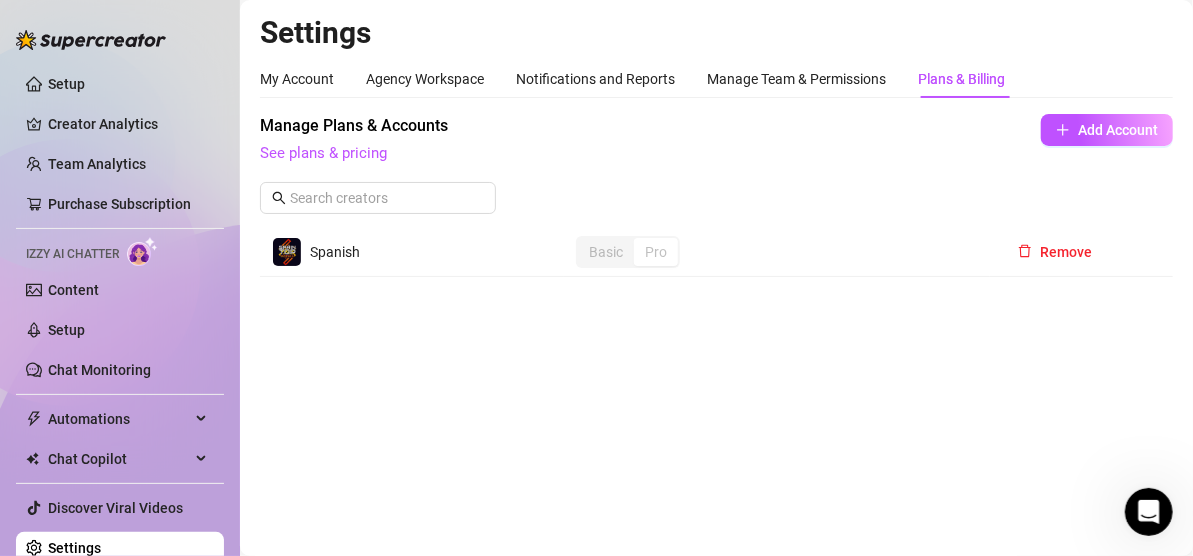 click on "Spanish" at bounding box center [412, 252] 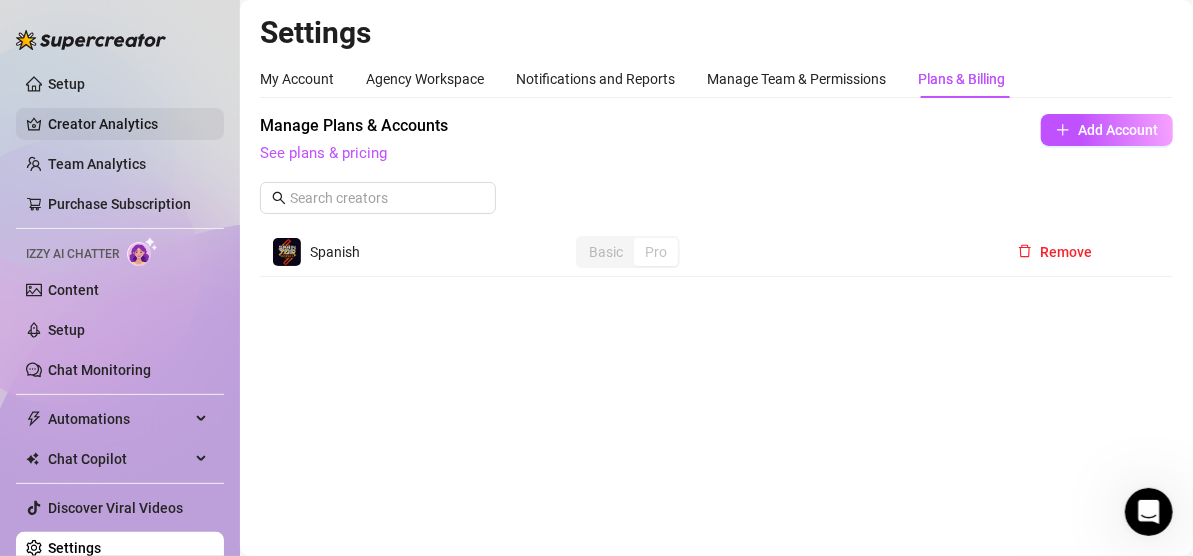 click on "Creator Analytics" at bounding box center [128, 124] 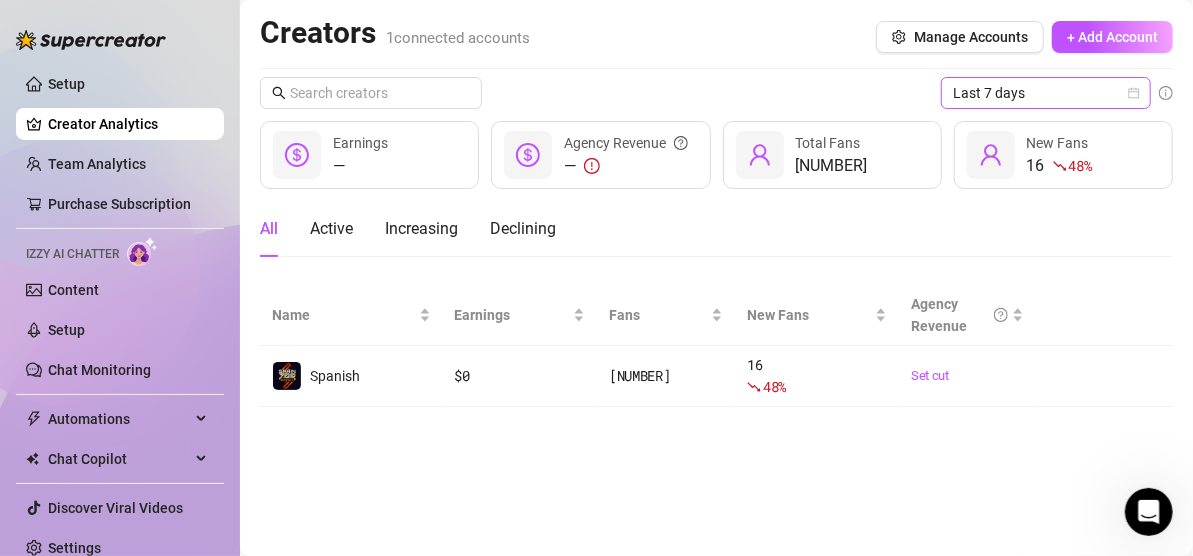 click 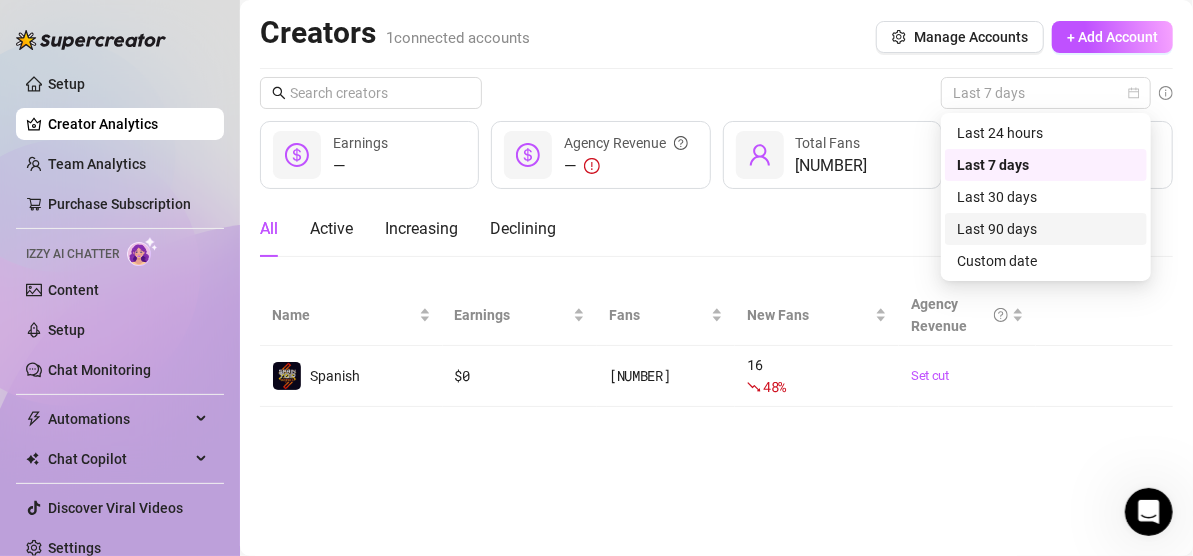click on "Last 90 days" at bounding box center (1046, 229) 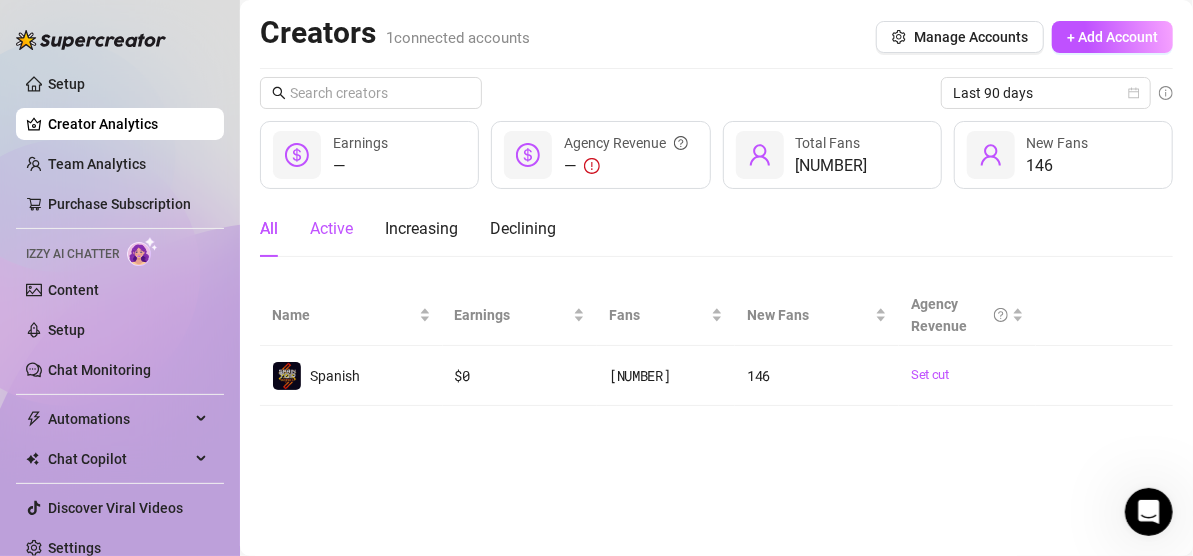 click on "Active" at bounding box center [331, 229] 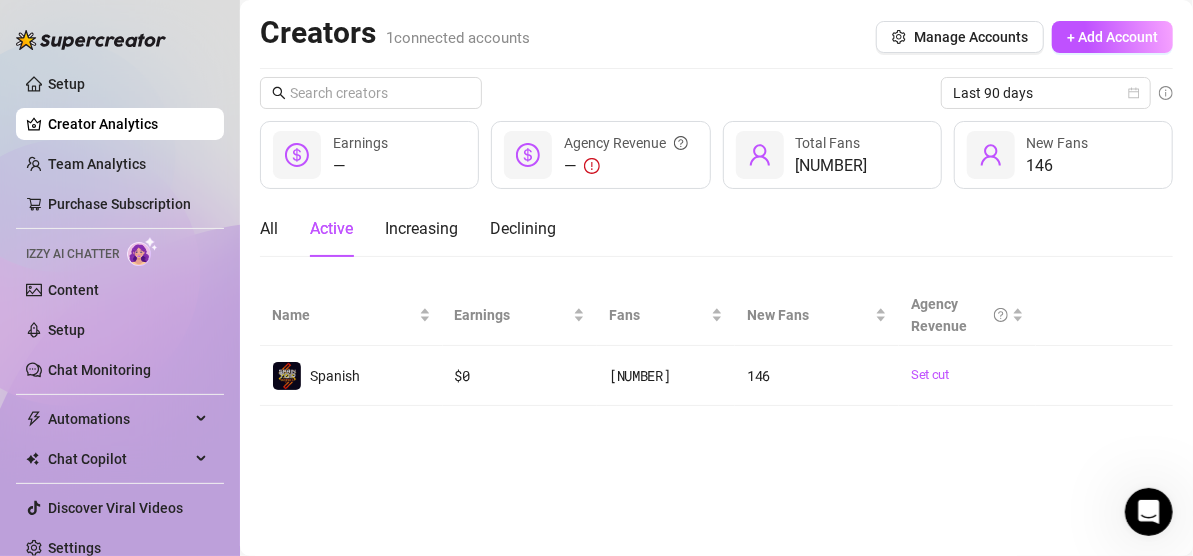 click on "All Active Increasing Declining" at bounding box center [408, 229] 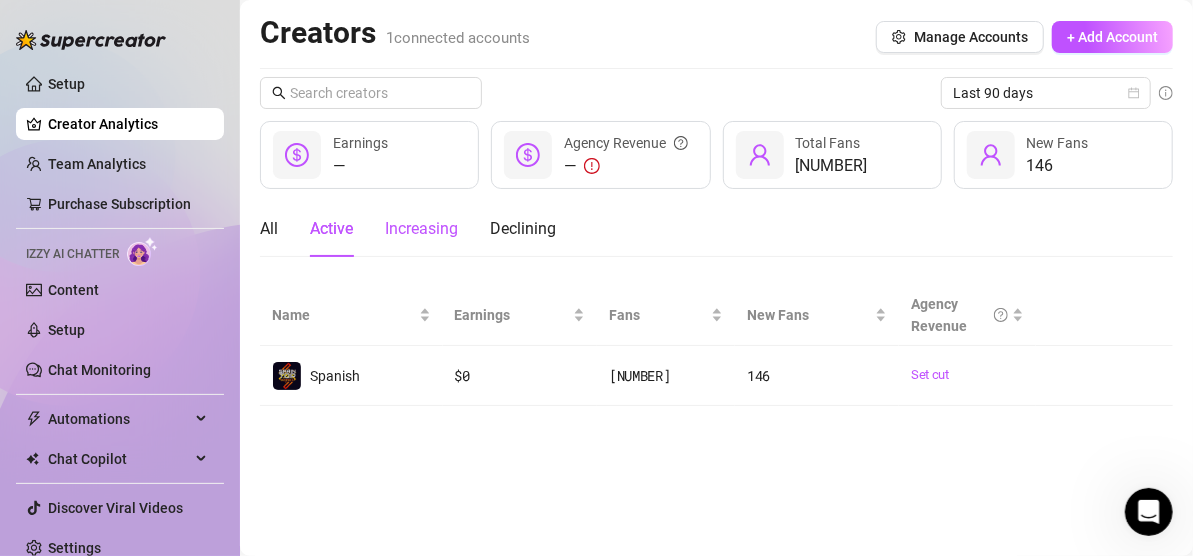click on "Increasing" at bounding box center [421, 229] 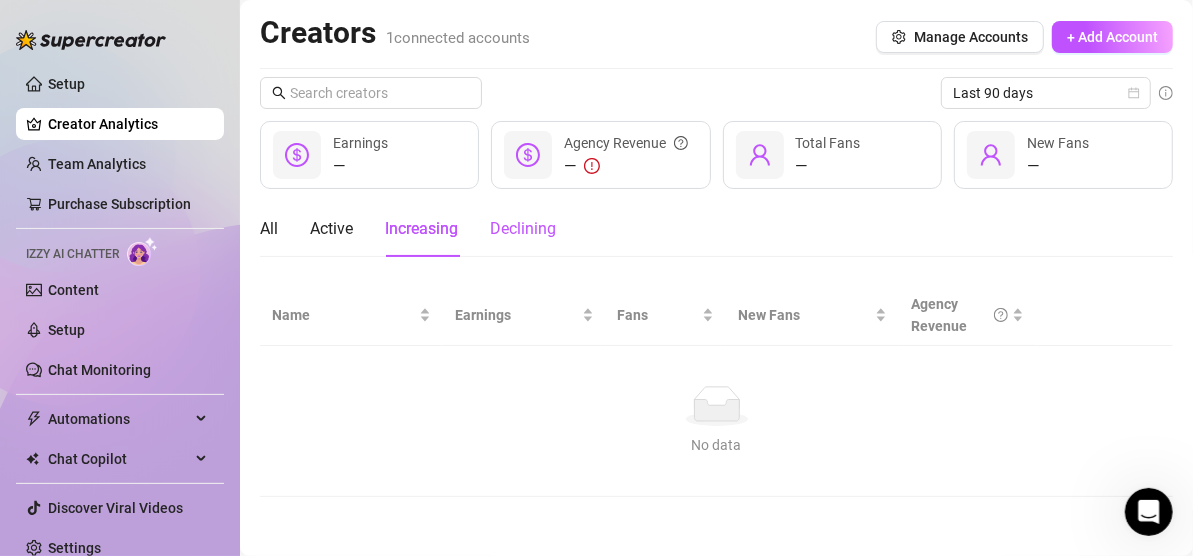 click on "Declining" at bounding box center (523, 229) 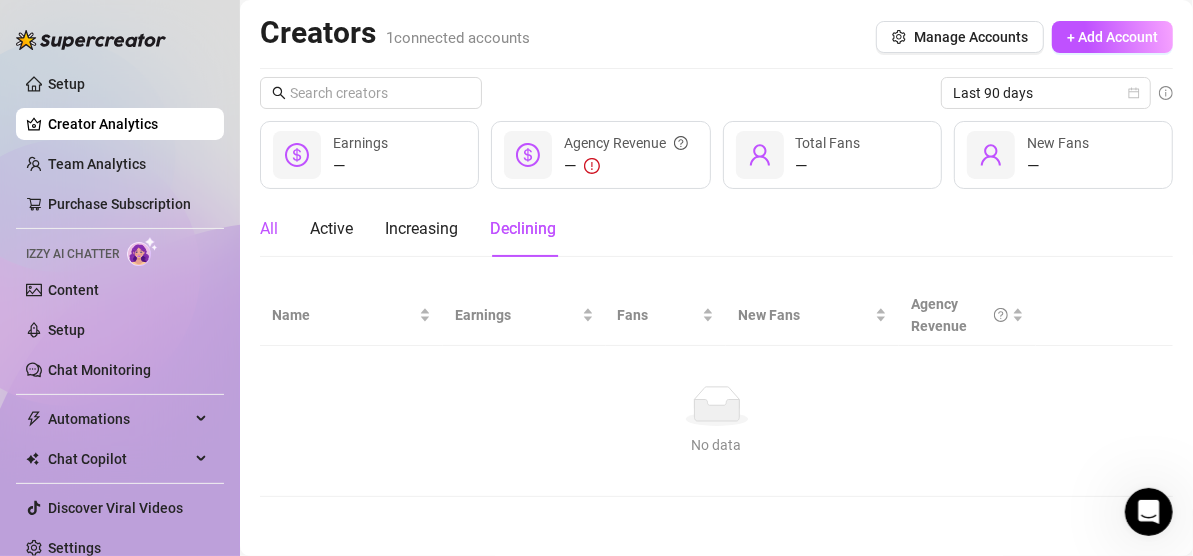 click on "All" at bounding box center [269, 229] 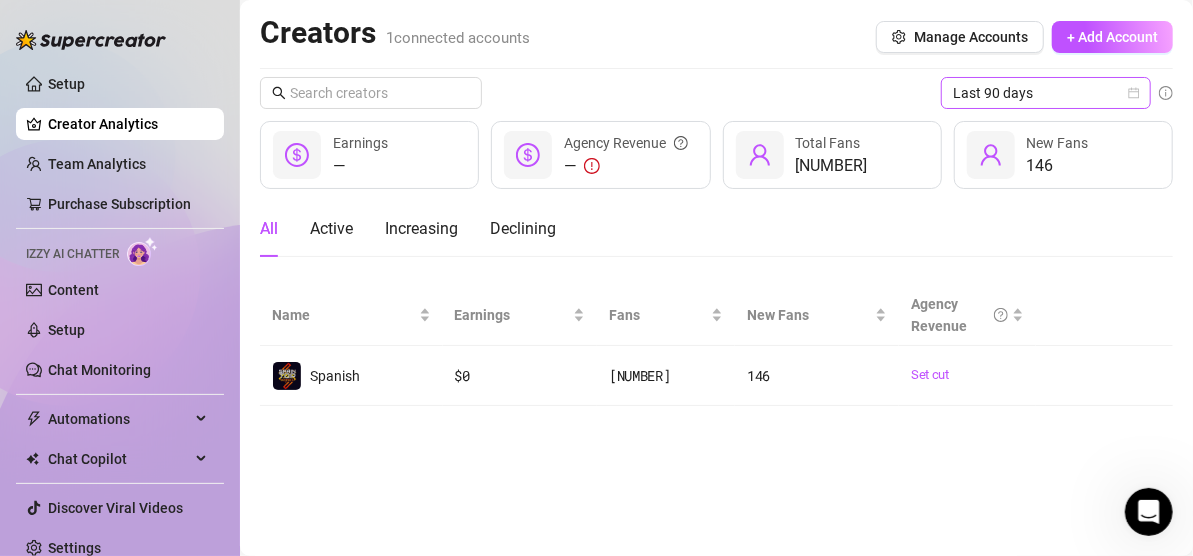 click on "Last 90 days" at bounding box center (1046, 93) 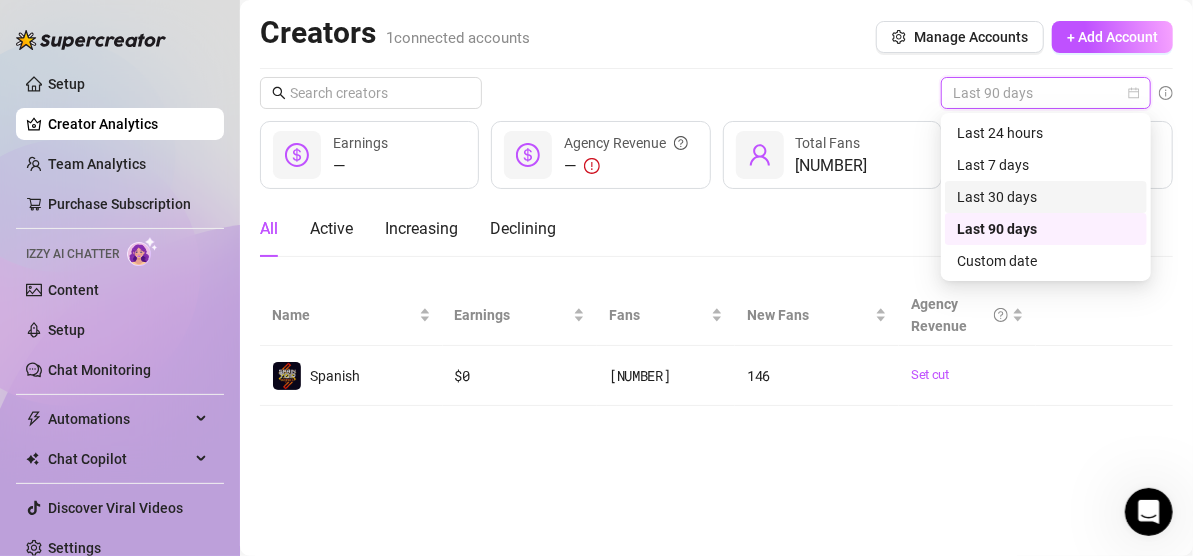 click on "Last 30 days" at bounding box center [1046, 197] 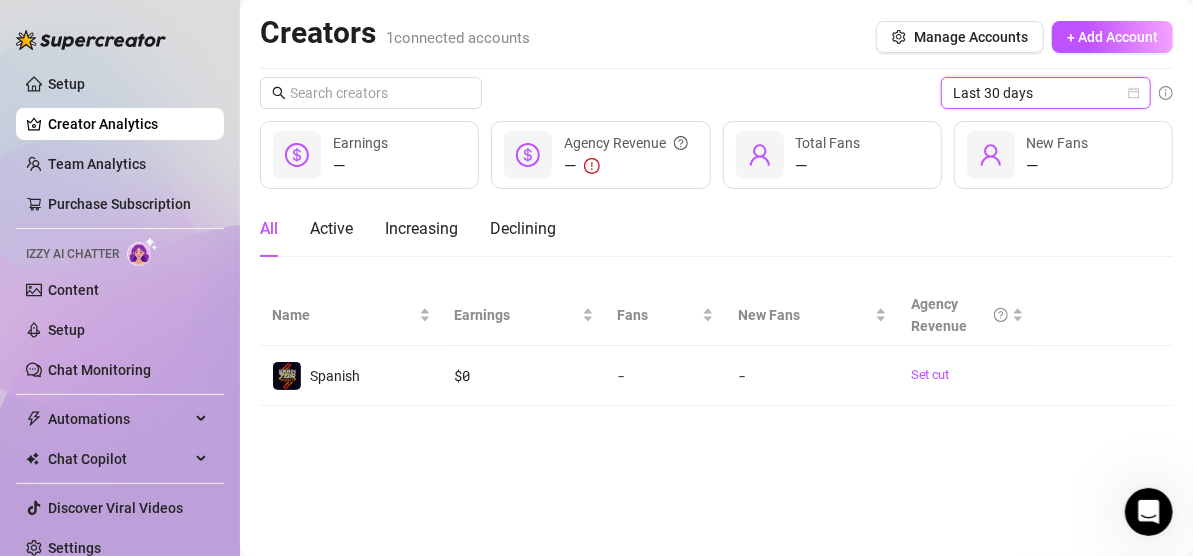 click on "Last 30 days" at bounding box center (1046, 93) 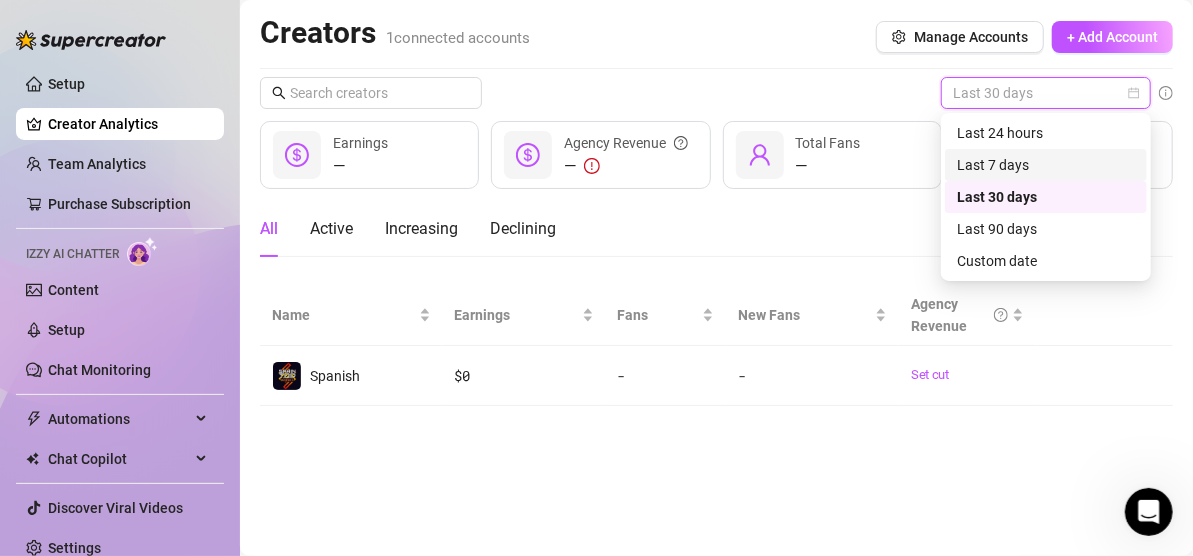 click on "Last 7 days" at bounding box center (1046, 165) 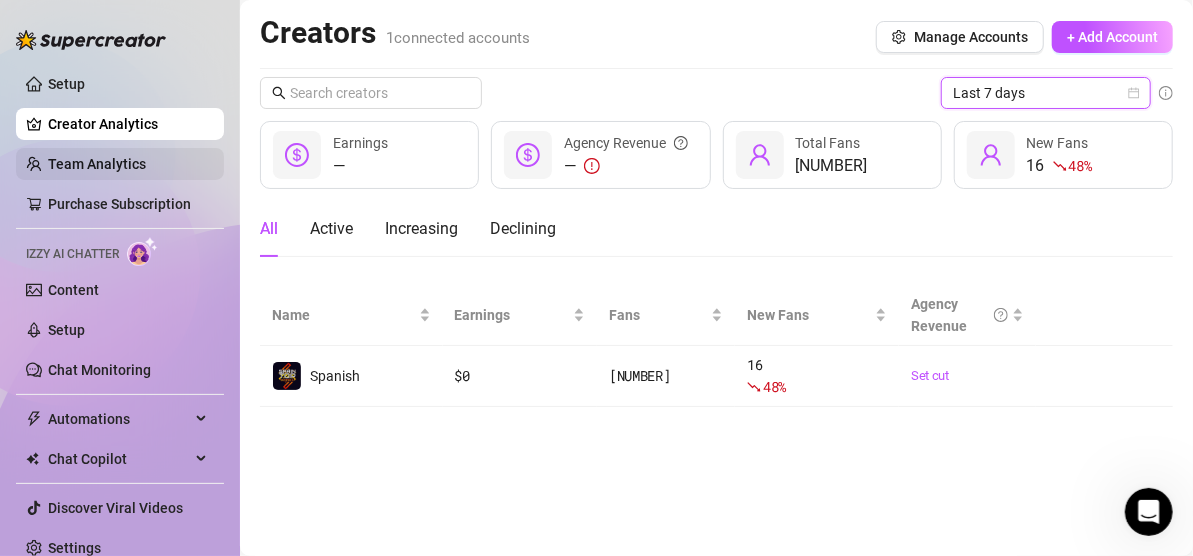 click on "Team Analytics" at bounding box center (97, 164) 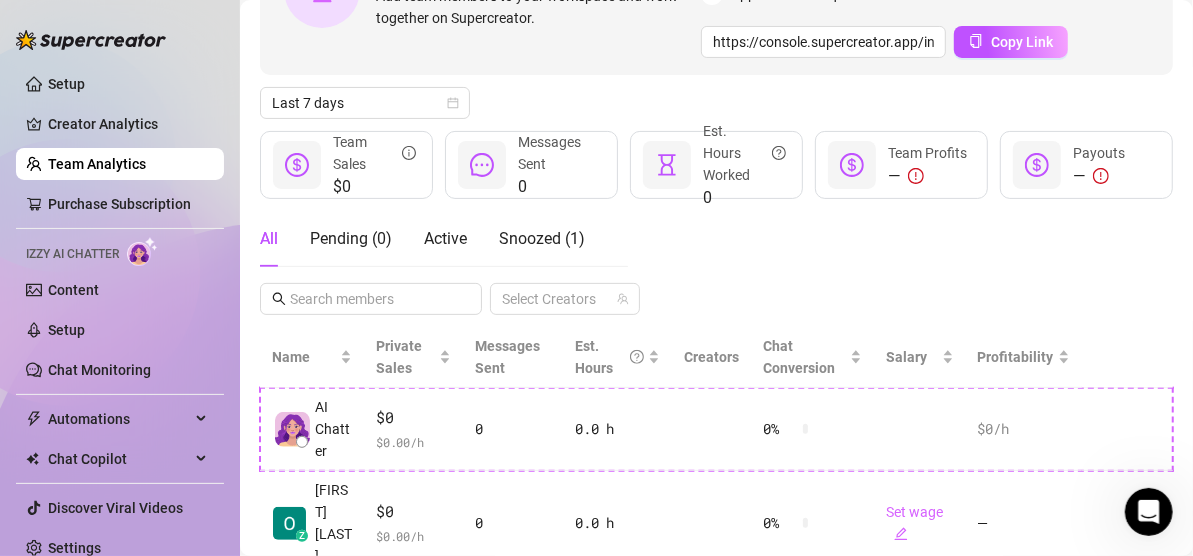 scroll, scrollTop: 0, scrollLeft: 0, axis: both 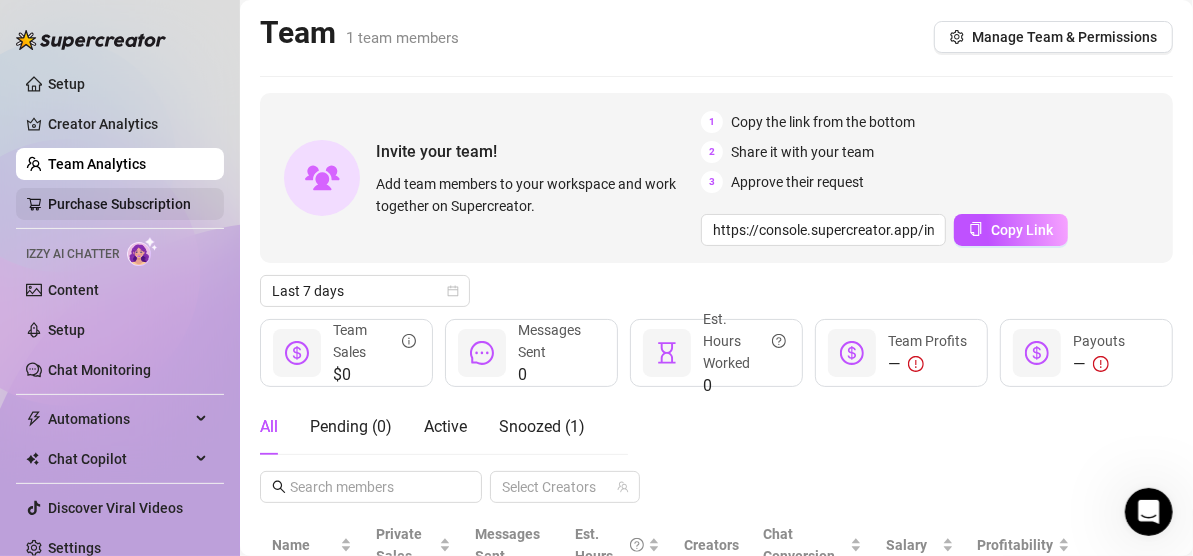 click on "Purchase Subscription" at bounding box center [119, 204] 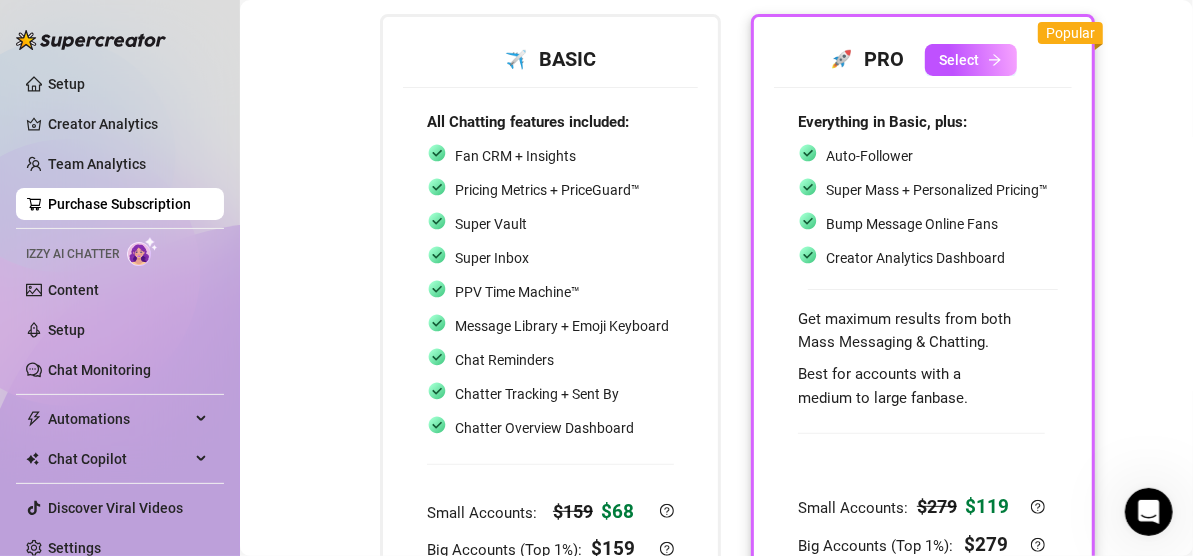 scroll, scrollTop: 104, scrollLeft: 0, axis: vertical 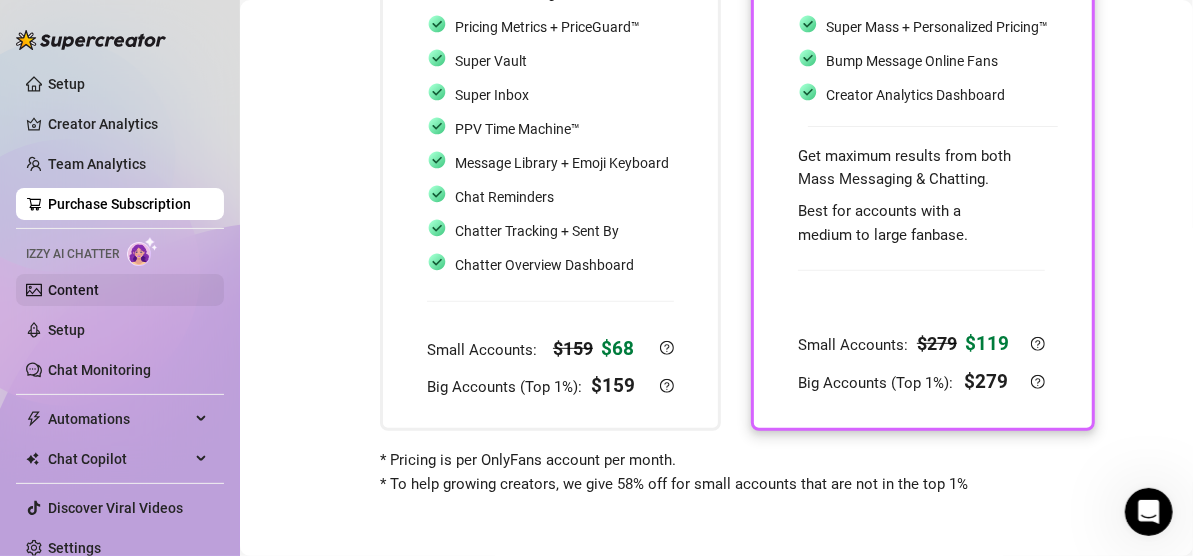 click on "Content" at bounding box center (73, 290) 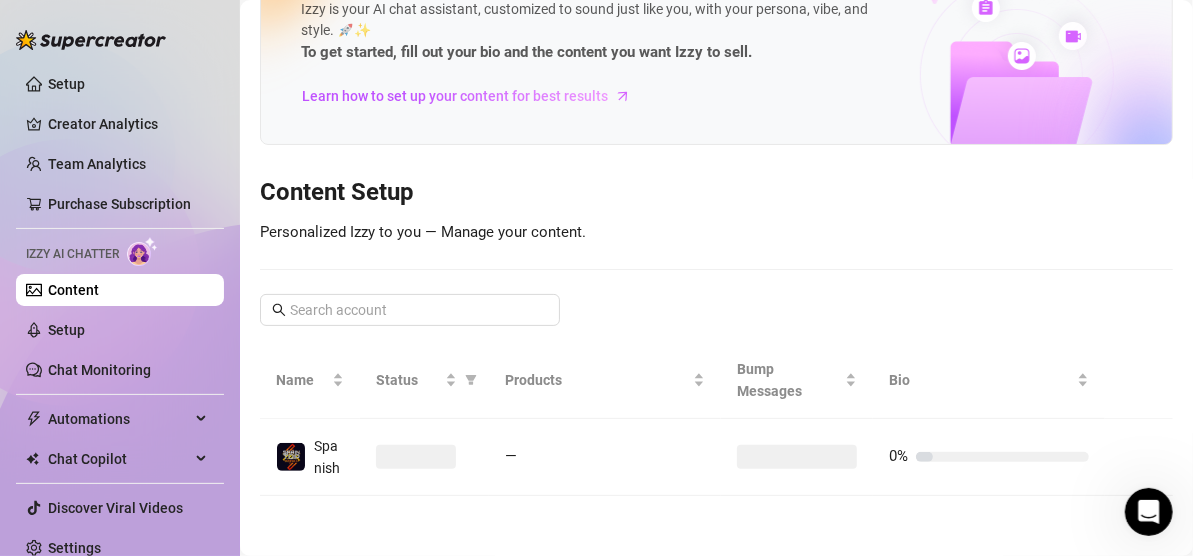 scroll, scrollTop: 134, scrollLeft: 0, axis: vertical 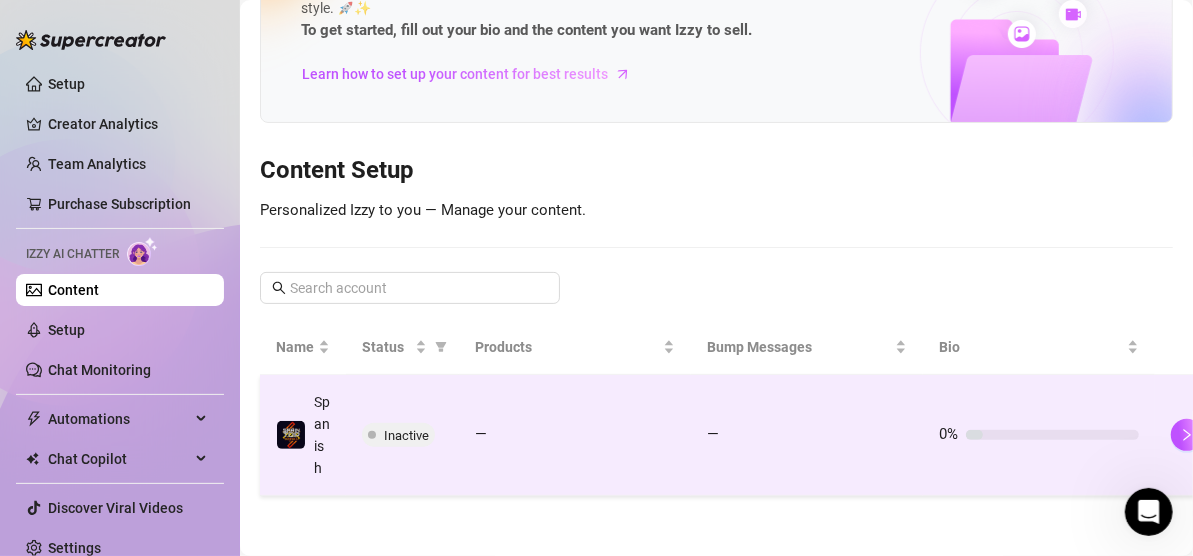 click on "Inactive" at bounding box center (398, 435) 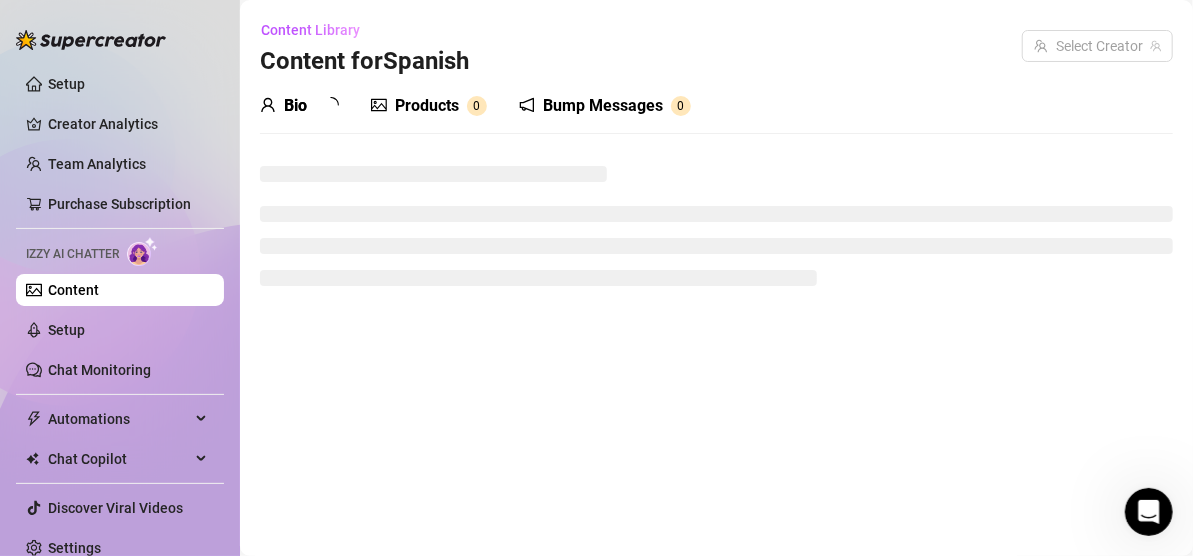 scroll, scrollTop: 0, scrollLeft: 0, axis: both 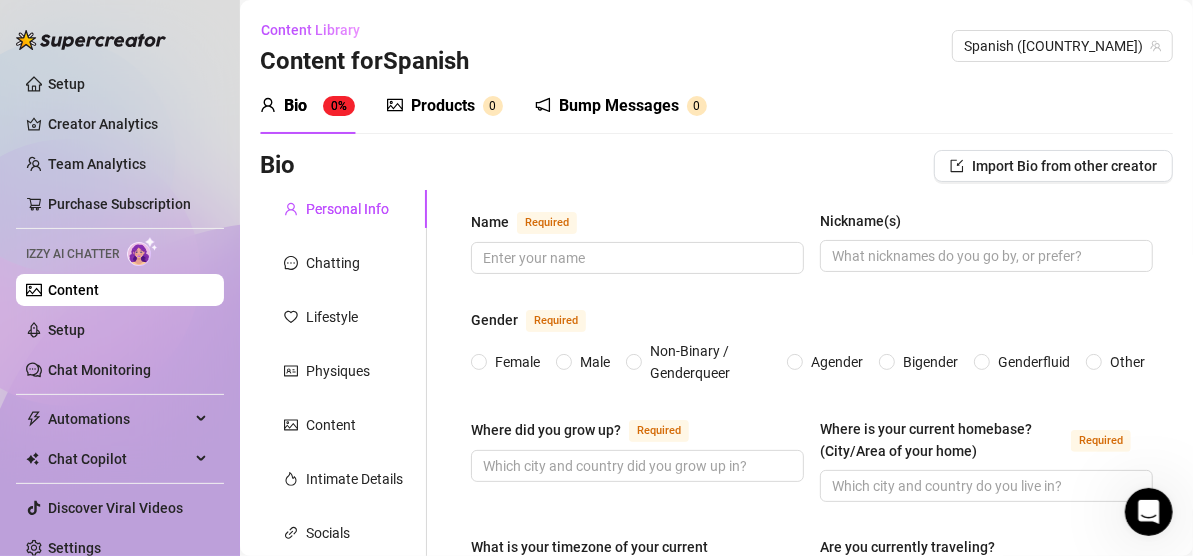 type 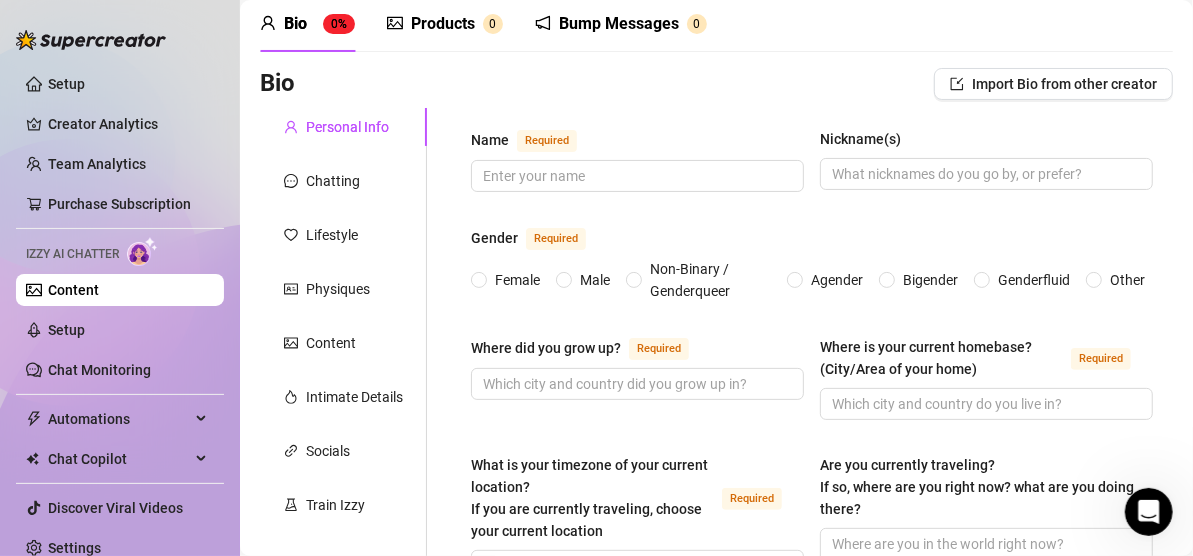 scroll, scrollTop: 85, scrollLeft: 0, axis: vertical 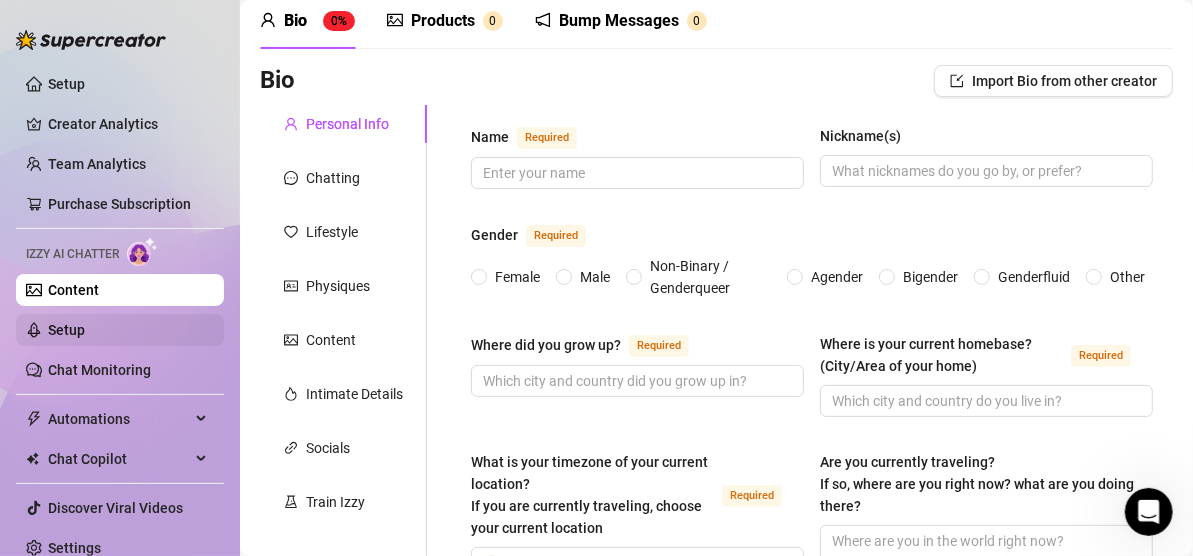click on "Setup" at bounding box center [66, 330] 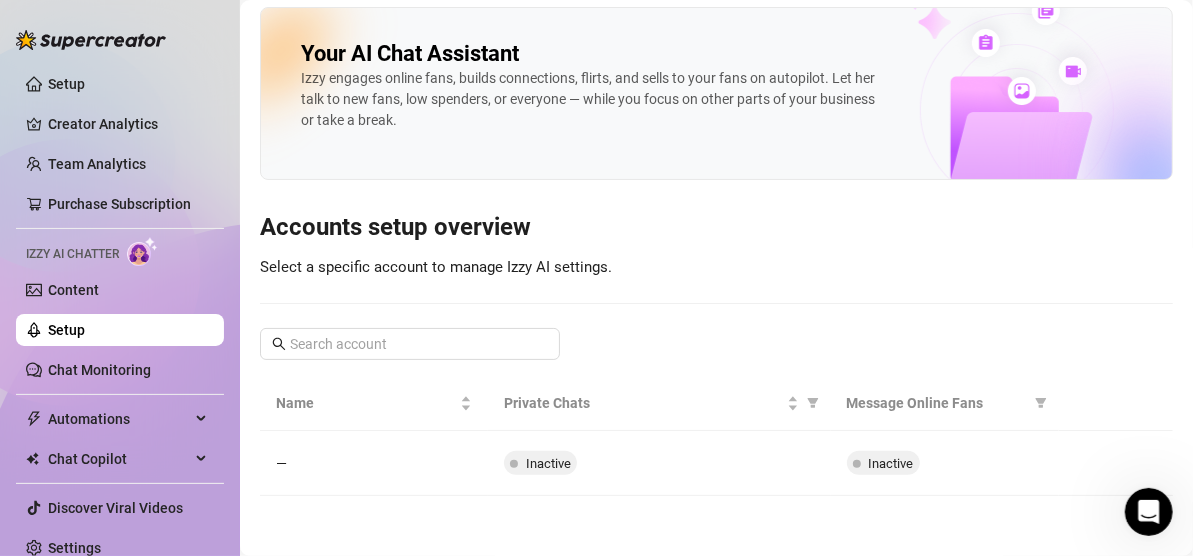 scroll, scrollTop: 5, scrollLeft: 0, axis: vertical 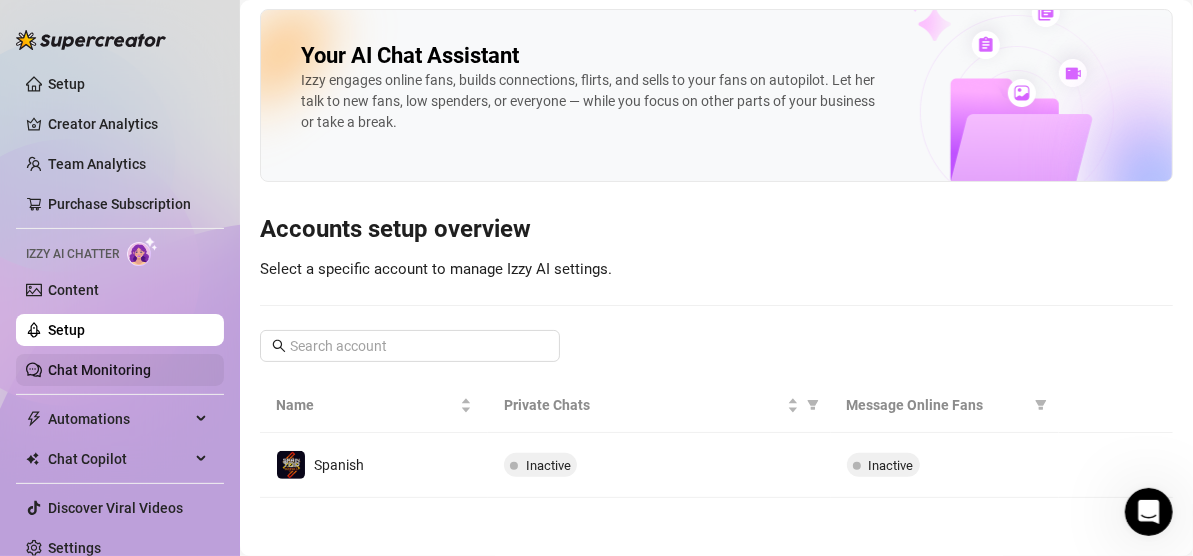 click on "Chat Monitoring" at bounding box center (99, 370) 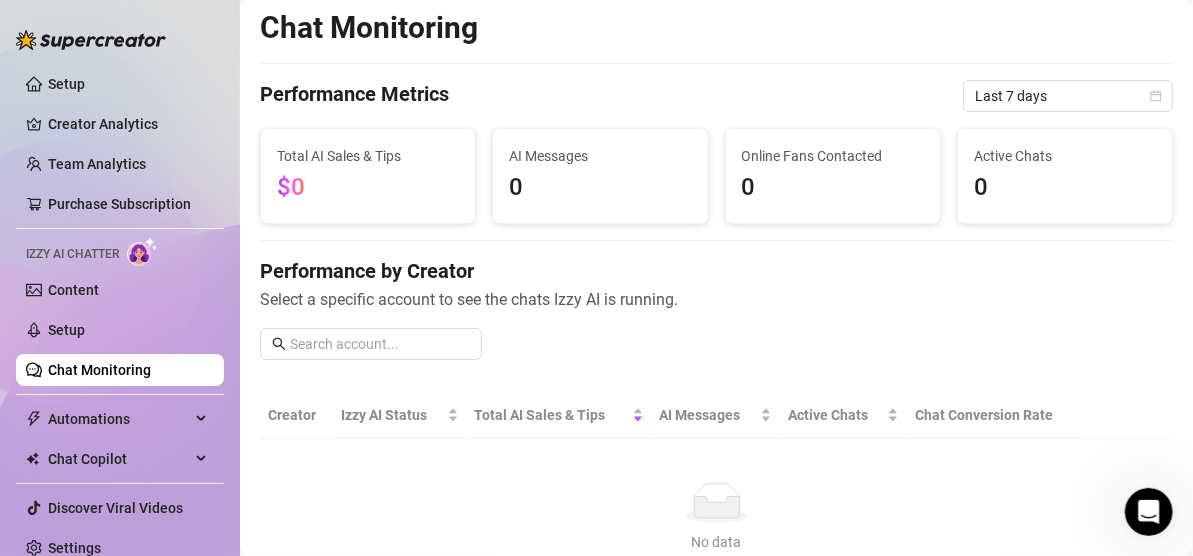 scroll, scrollTop: 85, scrollLeft: 0, axis: vertical 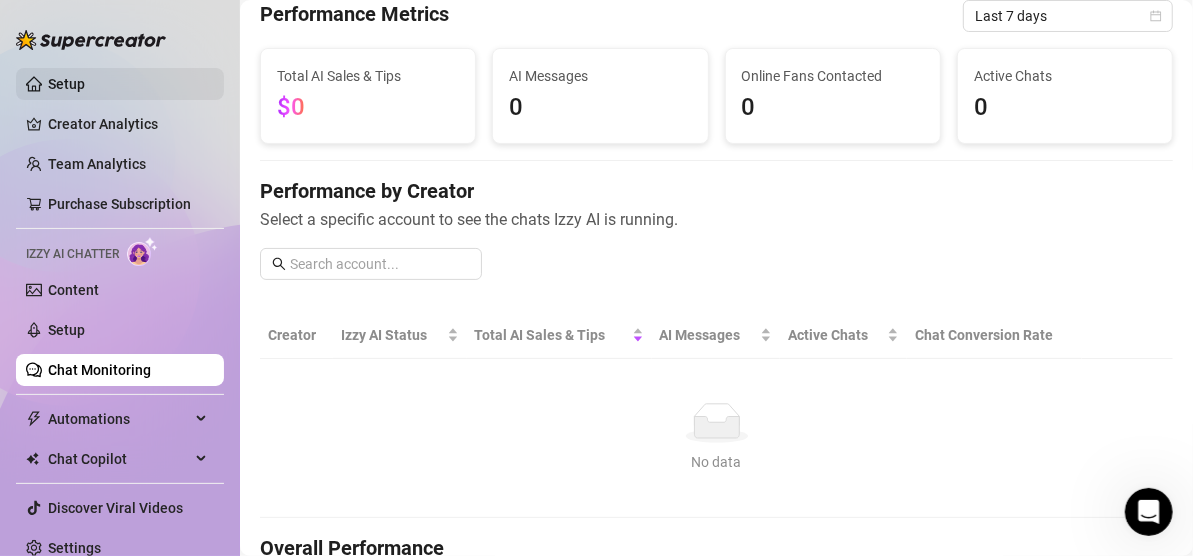 click on "Setup" at bounding box center (66, 84) 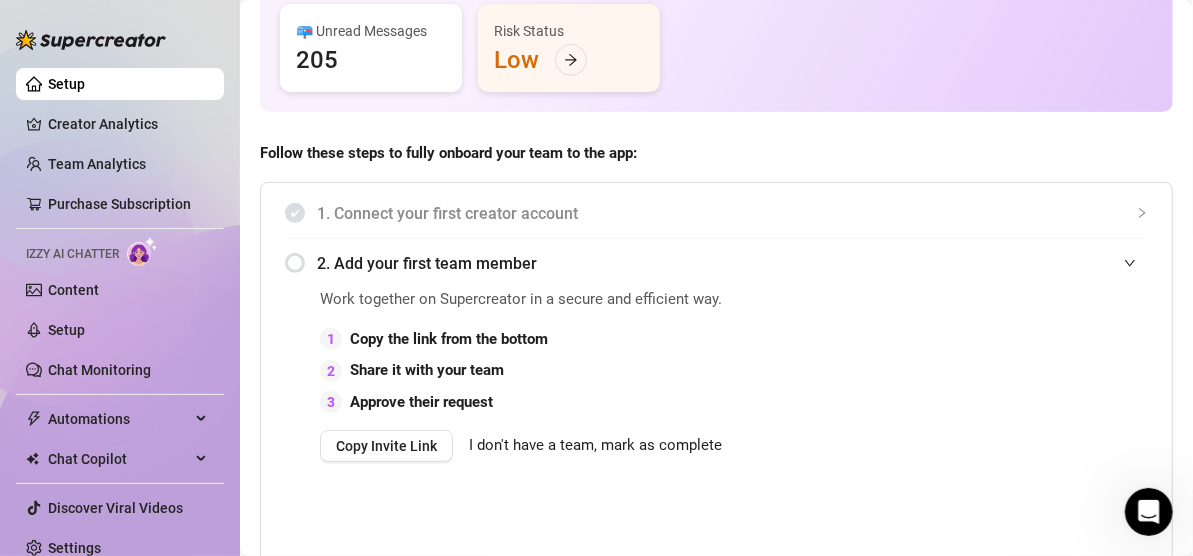 scroll, scrollTop: 0, scrollLeft: 0, axis: both 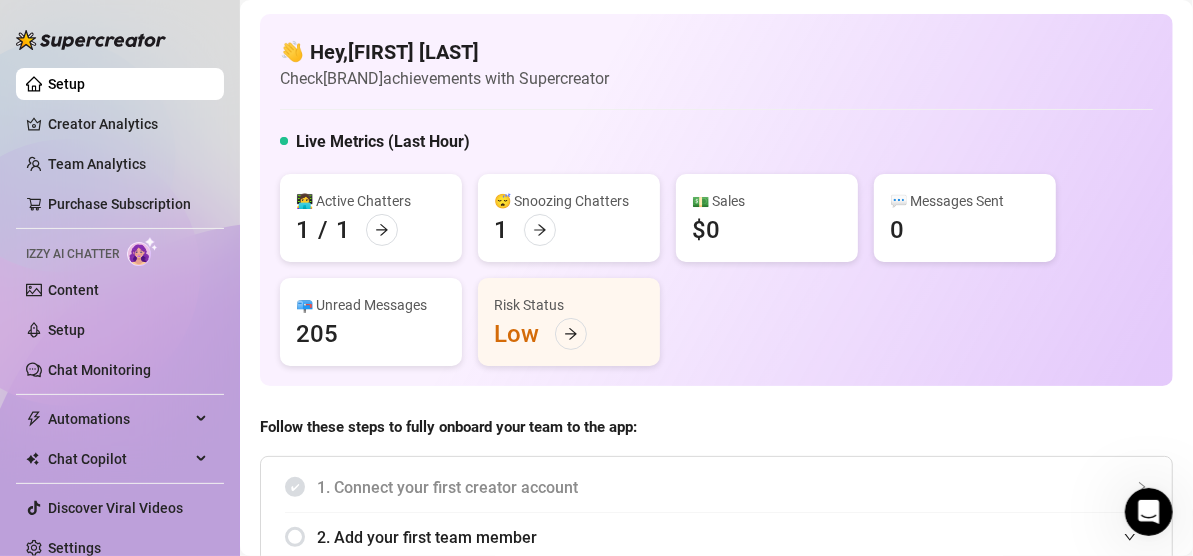 click on "1. Connect your first creator account" at bounding box center (732, 487) 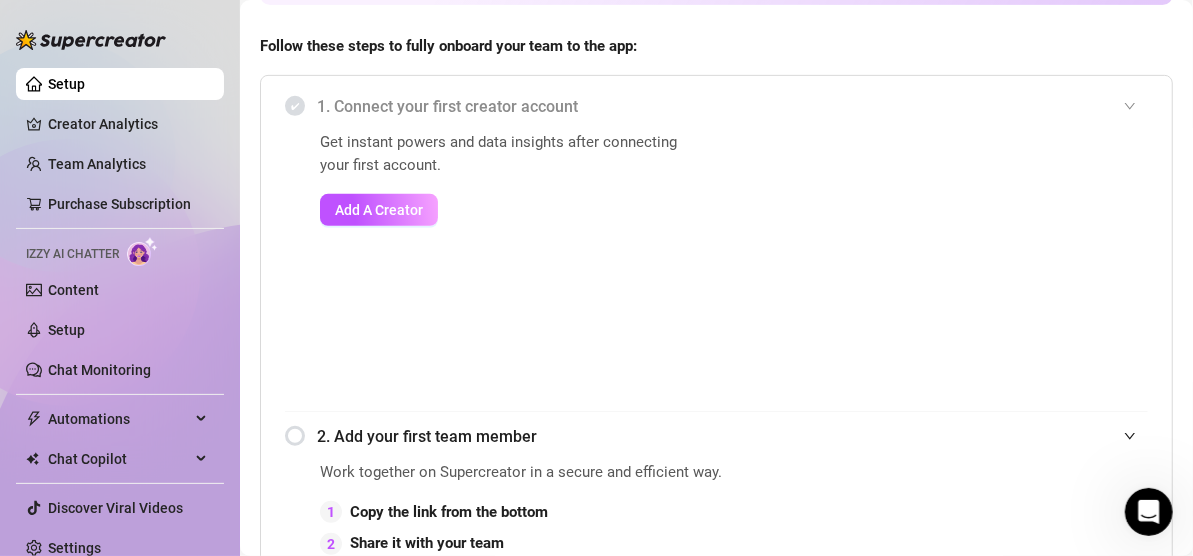 scroll, scrollTop: 378, scrollLeft: 0, axis: vertical 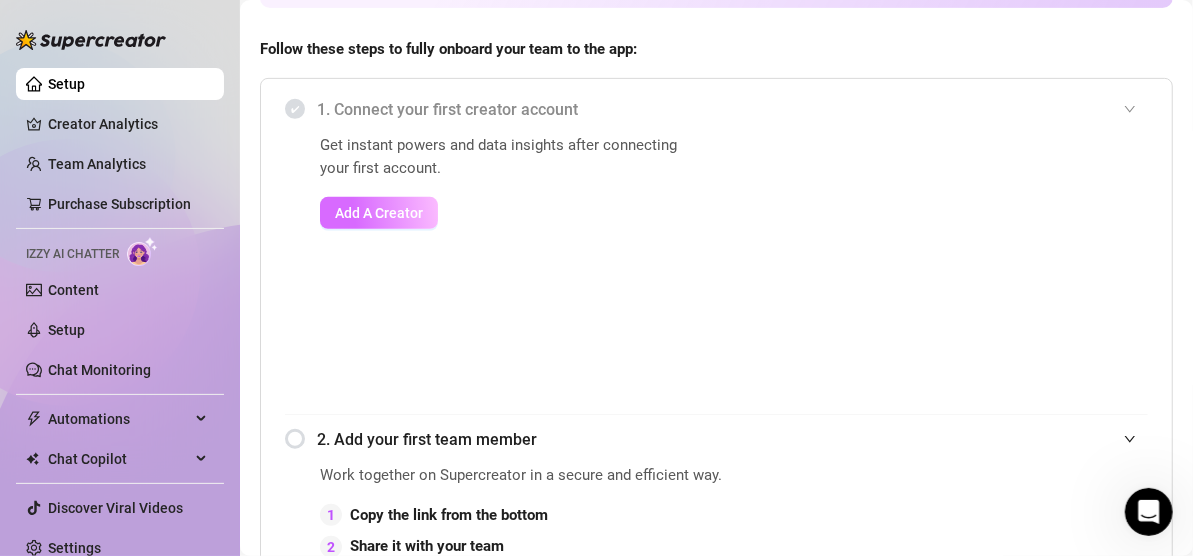 click on "Add A Creator" at bounding box center (379, 213) 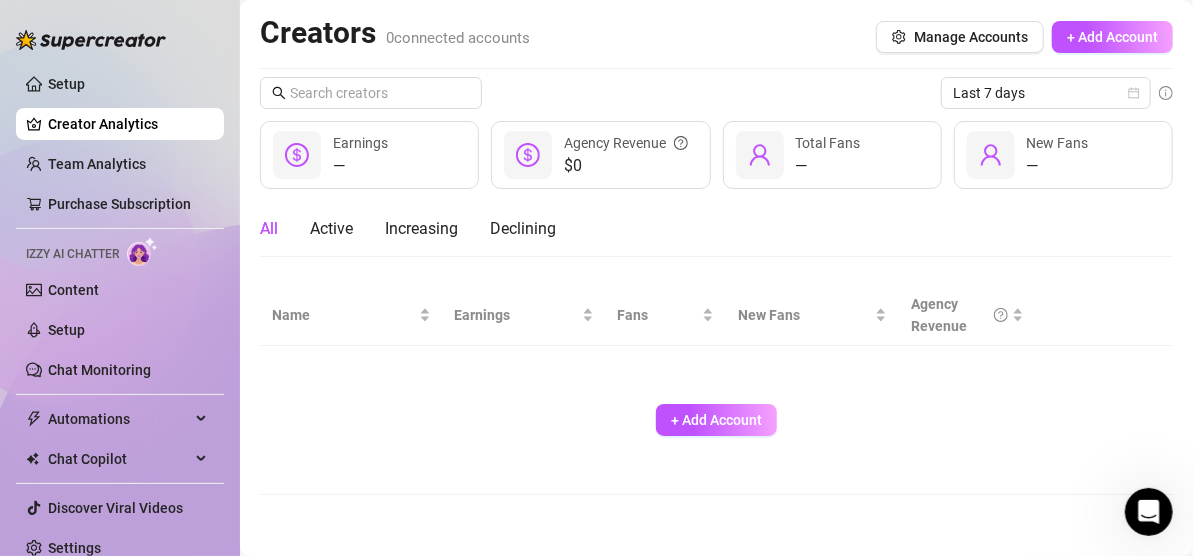 scroll, scrollTop: 0, scrollLeft: 0, axis: both 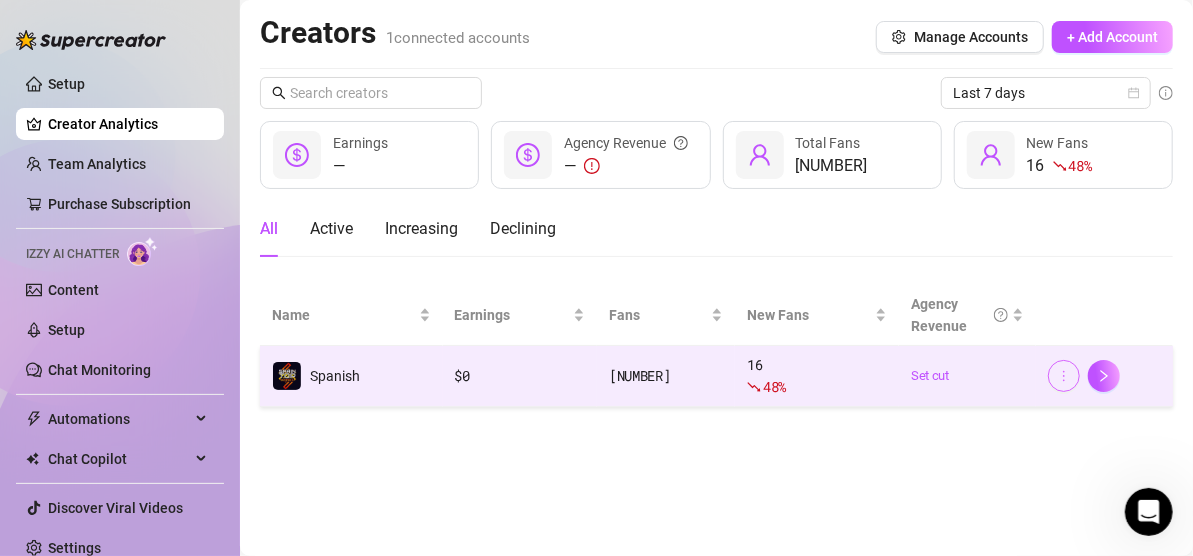 click at bounding box center [1064, 376] 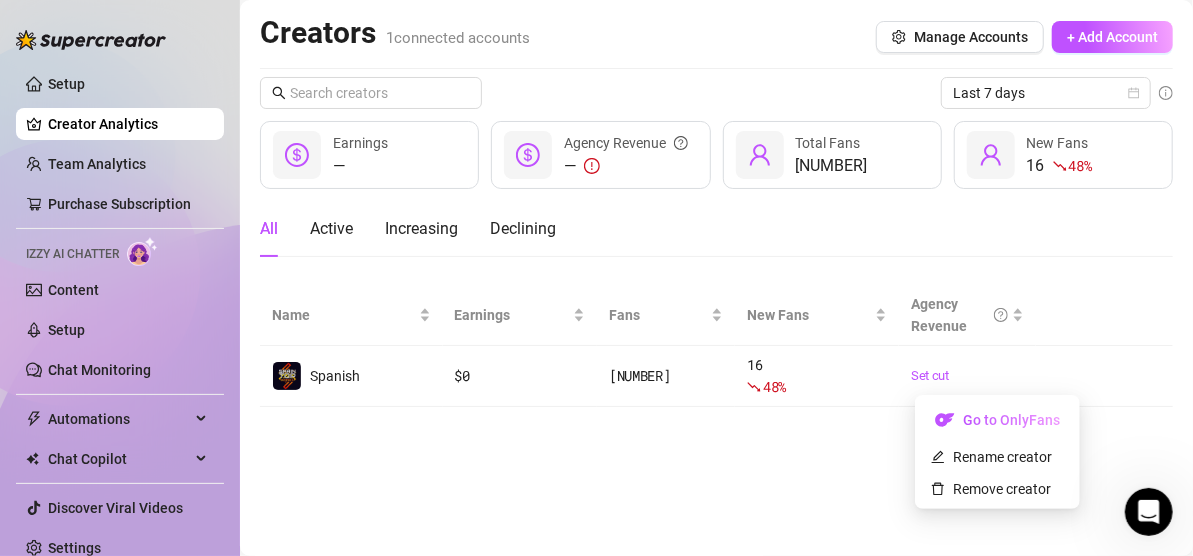 click on "All Active Increasing Declining" at bounding box center (716, 237) 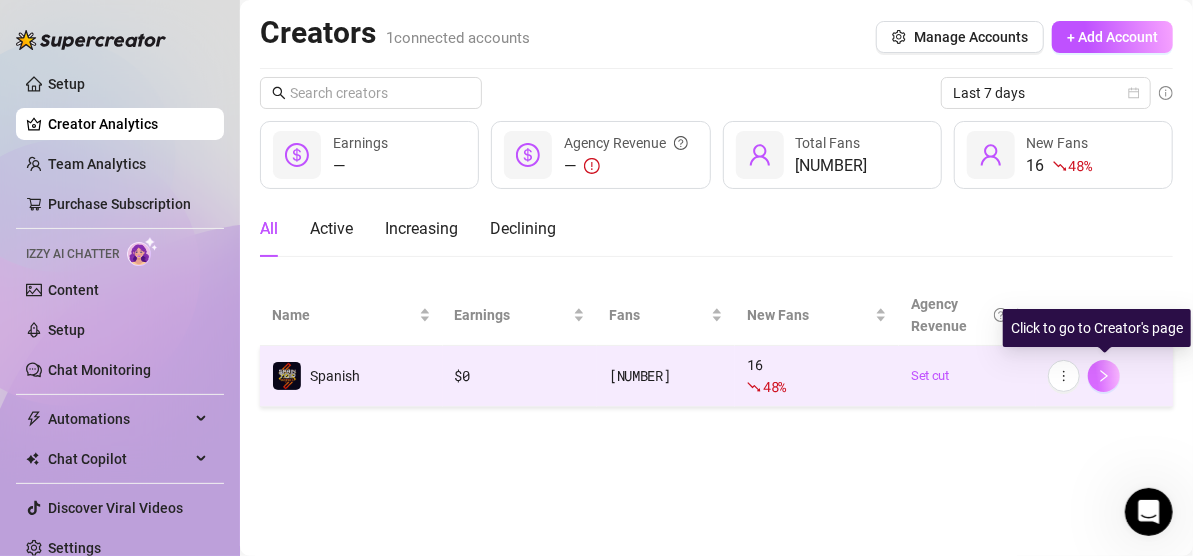 click at bounding box center (1104, 376) 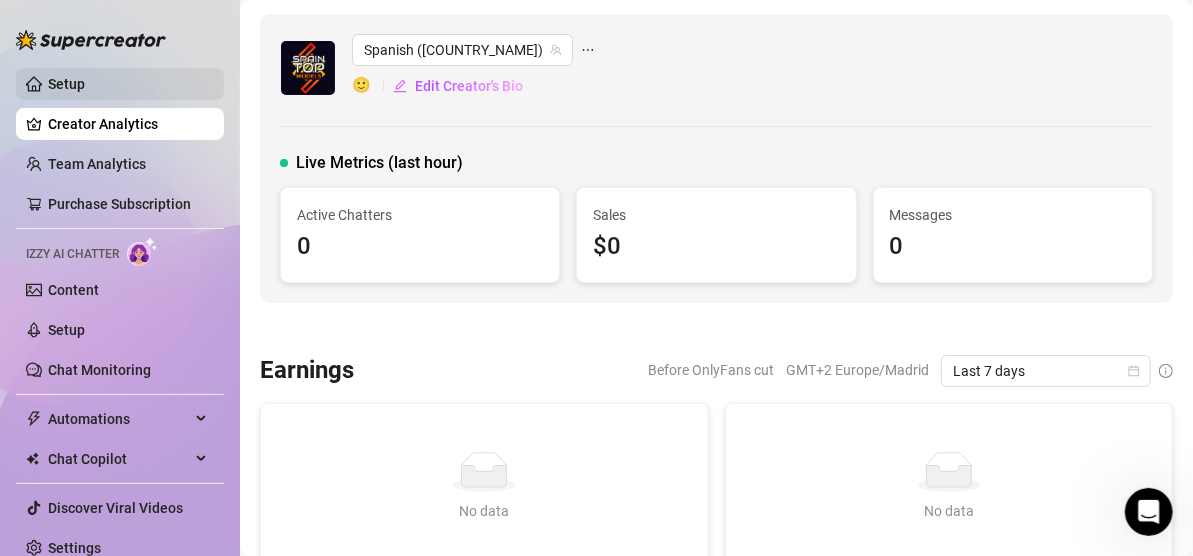 click on "Setup" at bounding box center (66, 84) 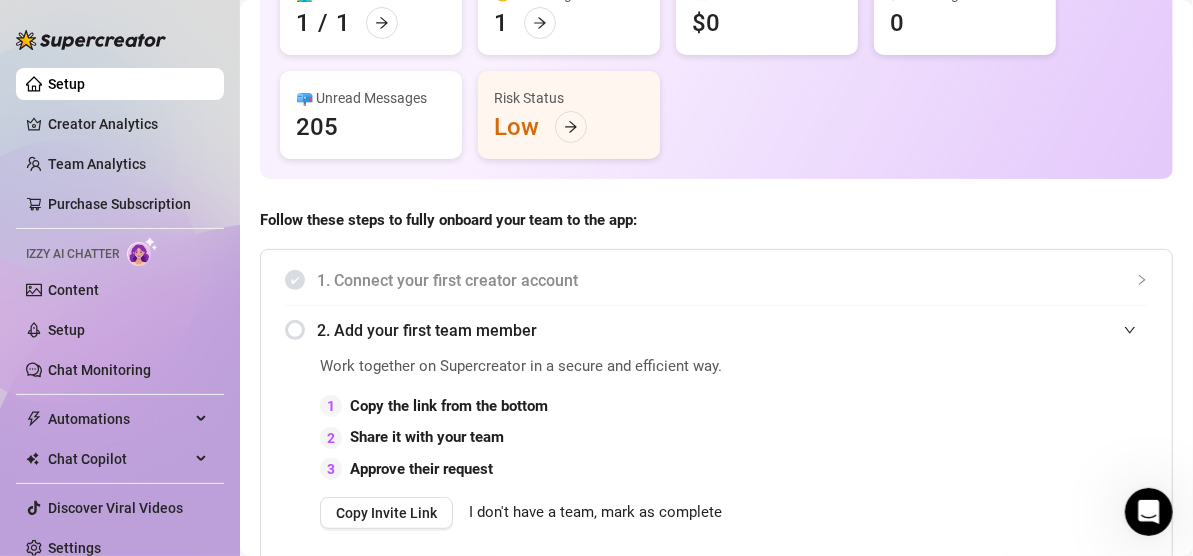 scroll, scrollTop: 0, scrollLeft: 0, axis: both 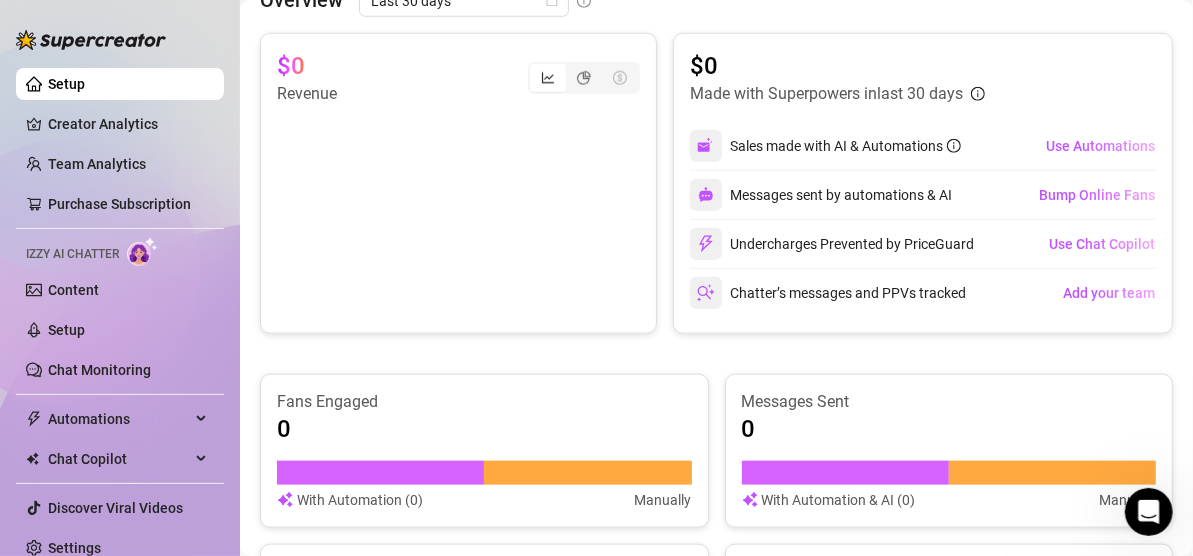 click on "Setup" at bounding box center [66, 84] 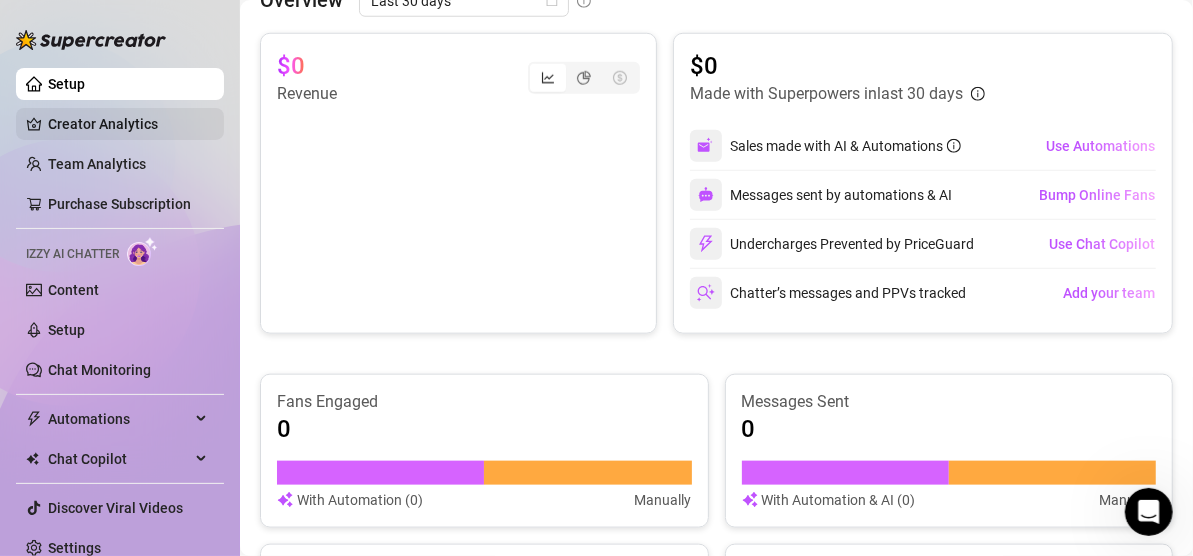 click on "Creator Analytics" at bounding box center (128, 124) 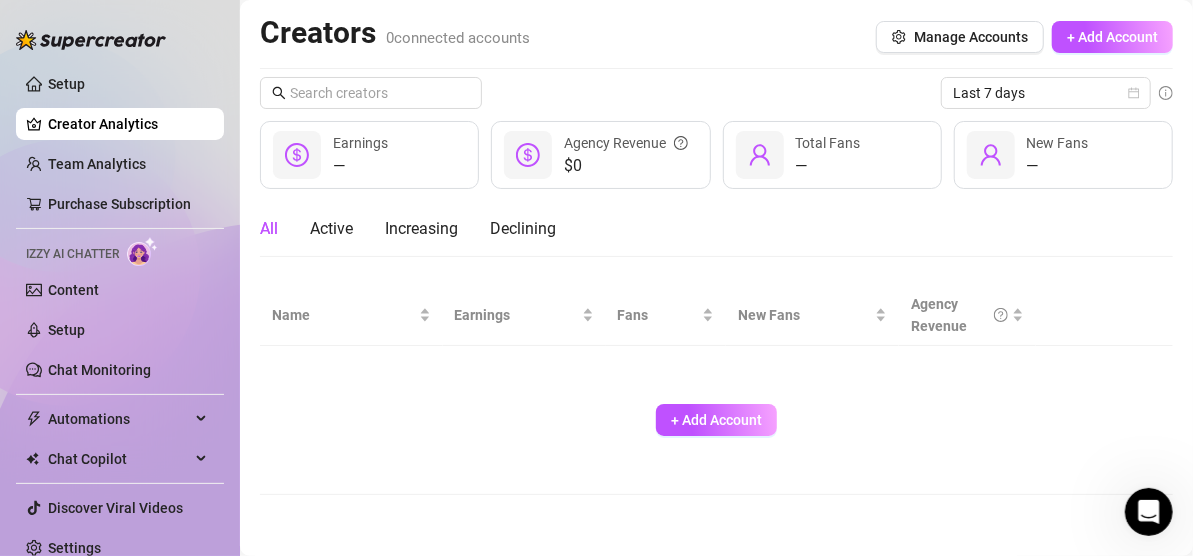 scroll, scrollTop: 0, scrollLeft: 0, axis: both 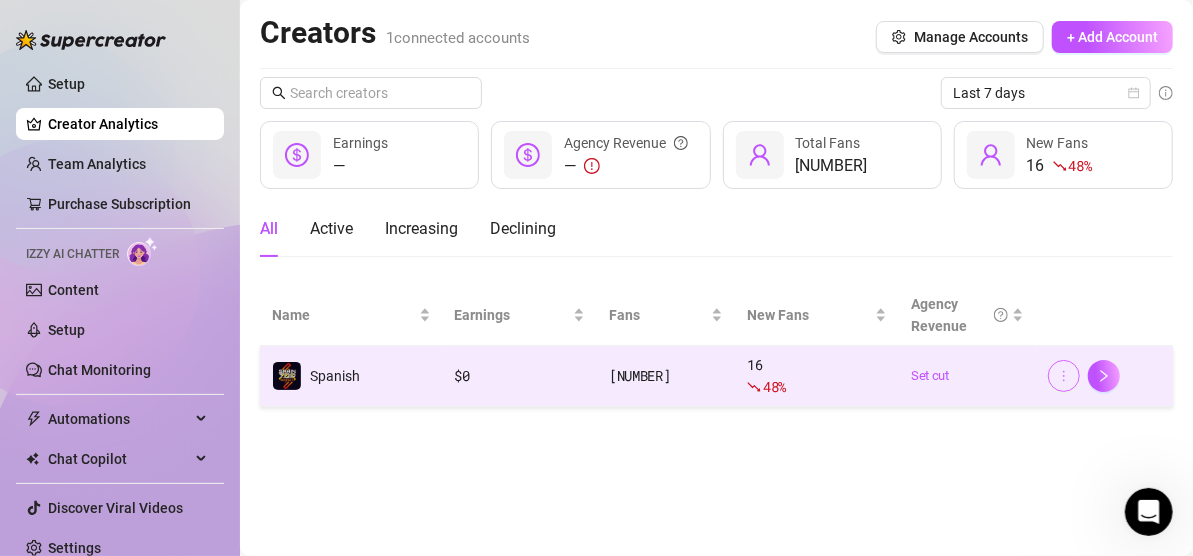 click 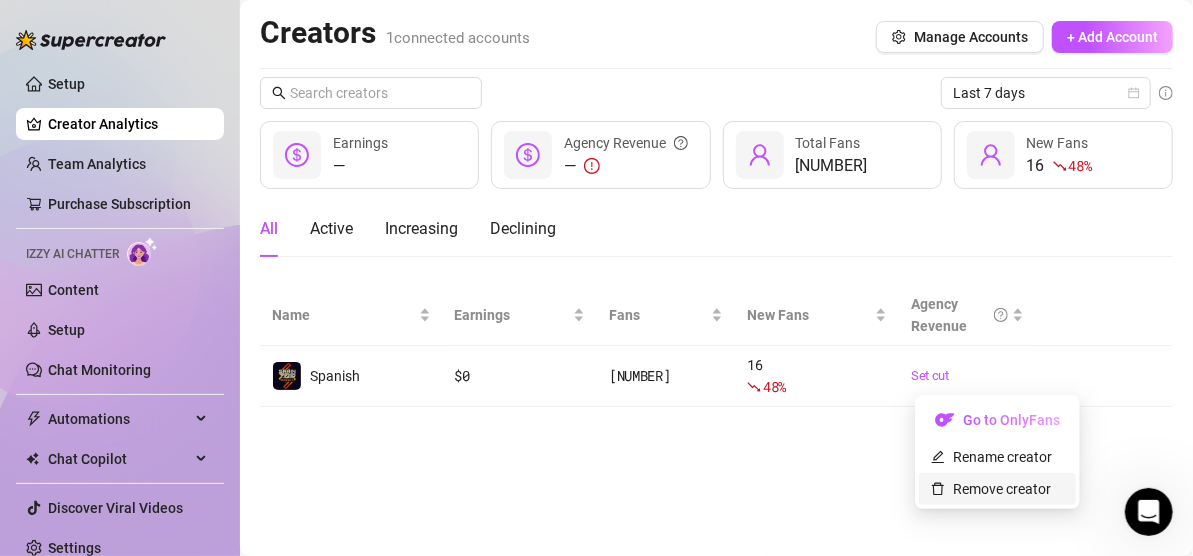 click on "Remove creator" at bounding box center (991, 489) 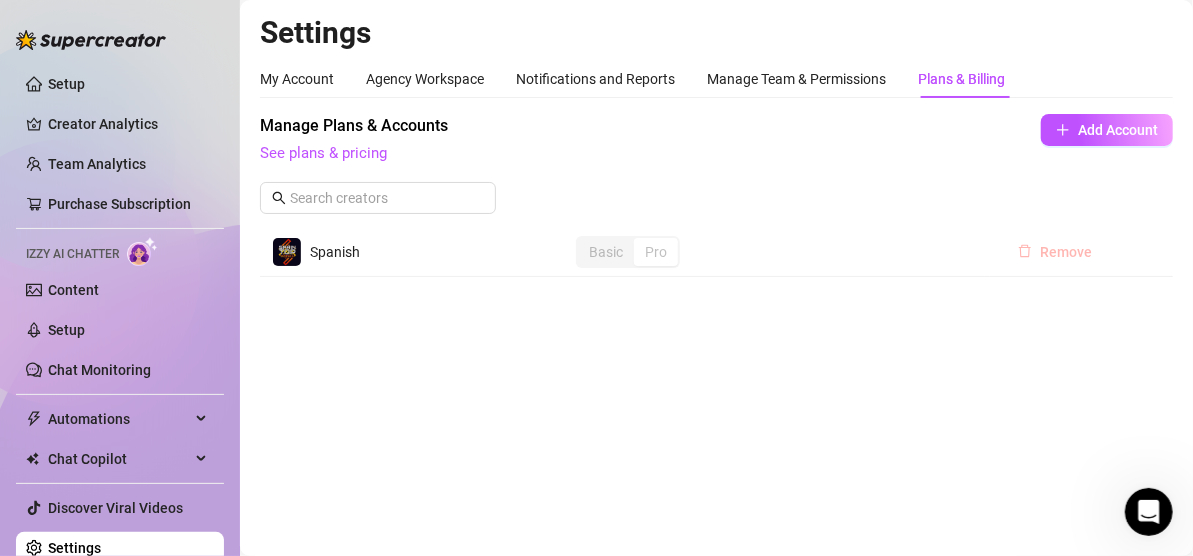 click on "Remove" at bounding box center (1055, 252) 